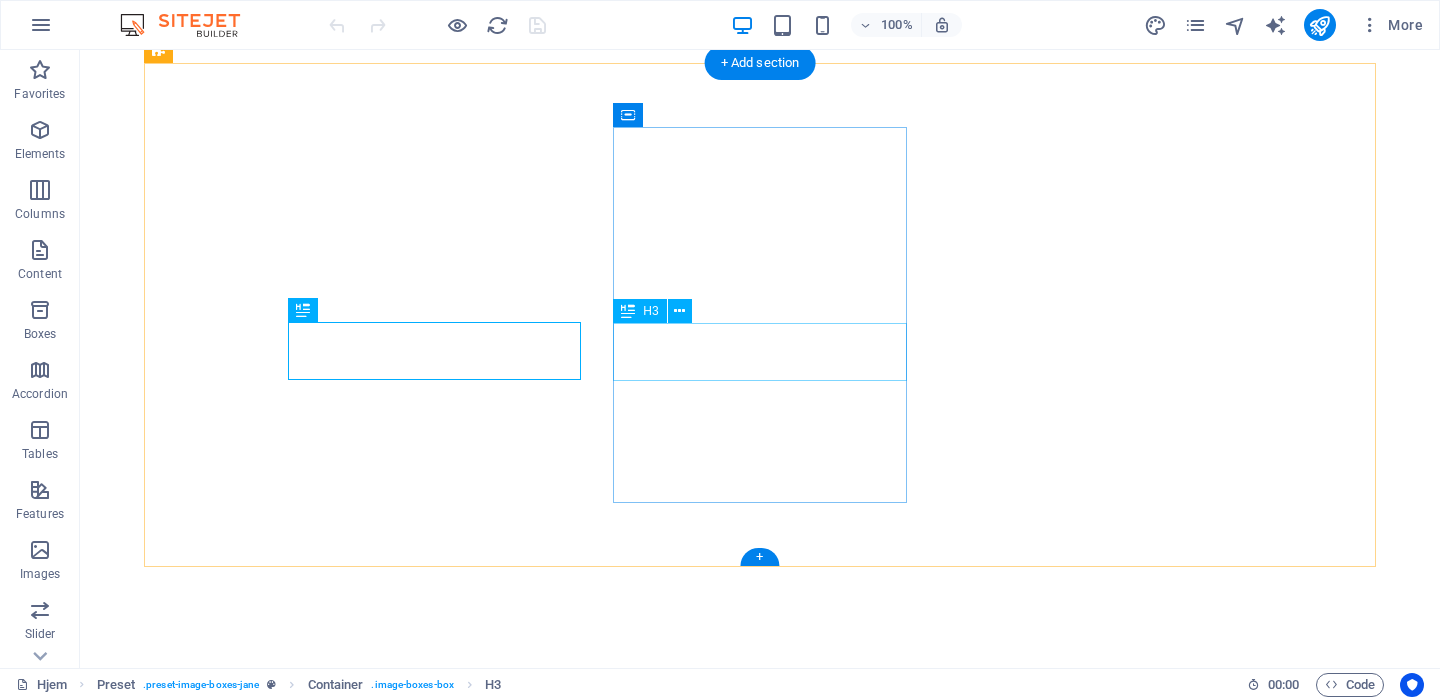 scroll, scrollTop: 0, scrollLeft: 0, axis: both 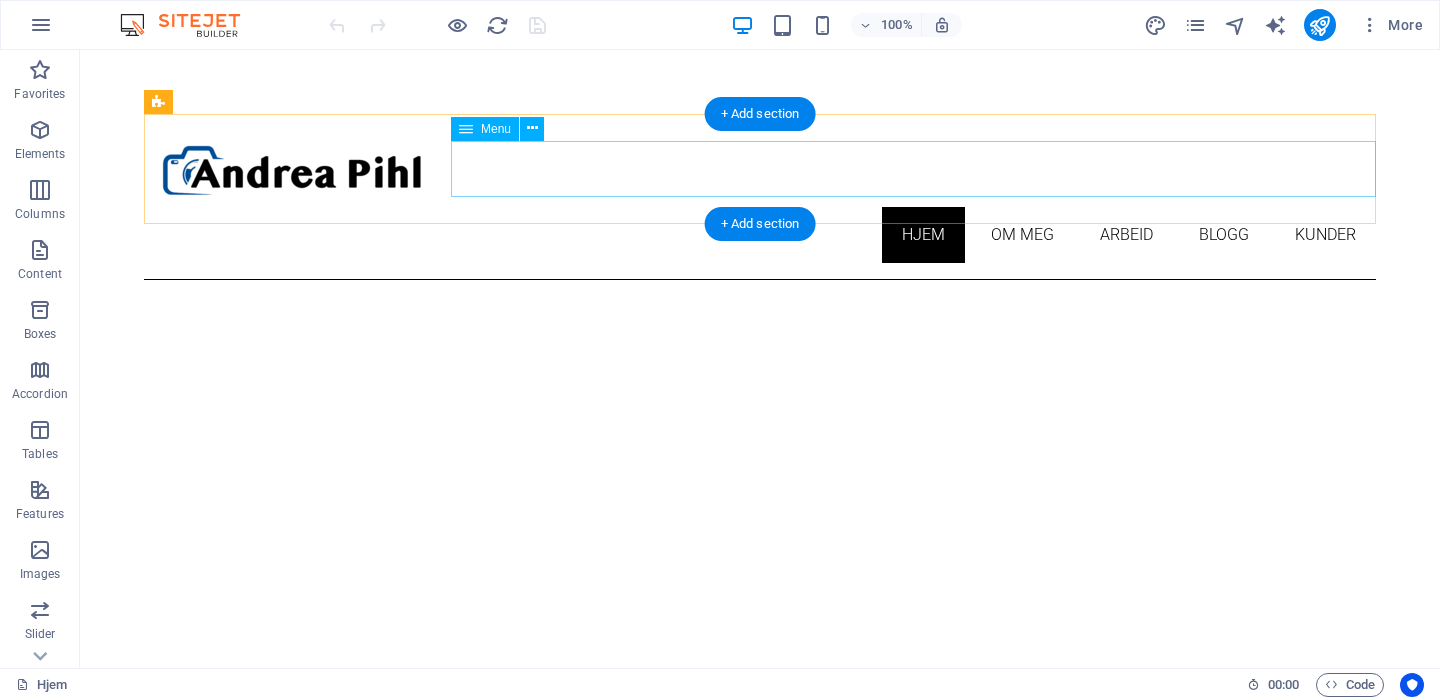 click on "Hjem Om meg Arbeid Blogg Kunder" at bounding box center [760, 235] 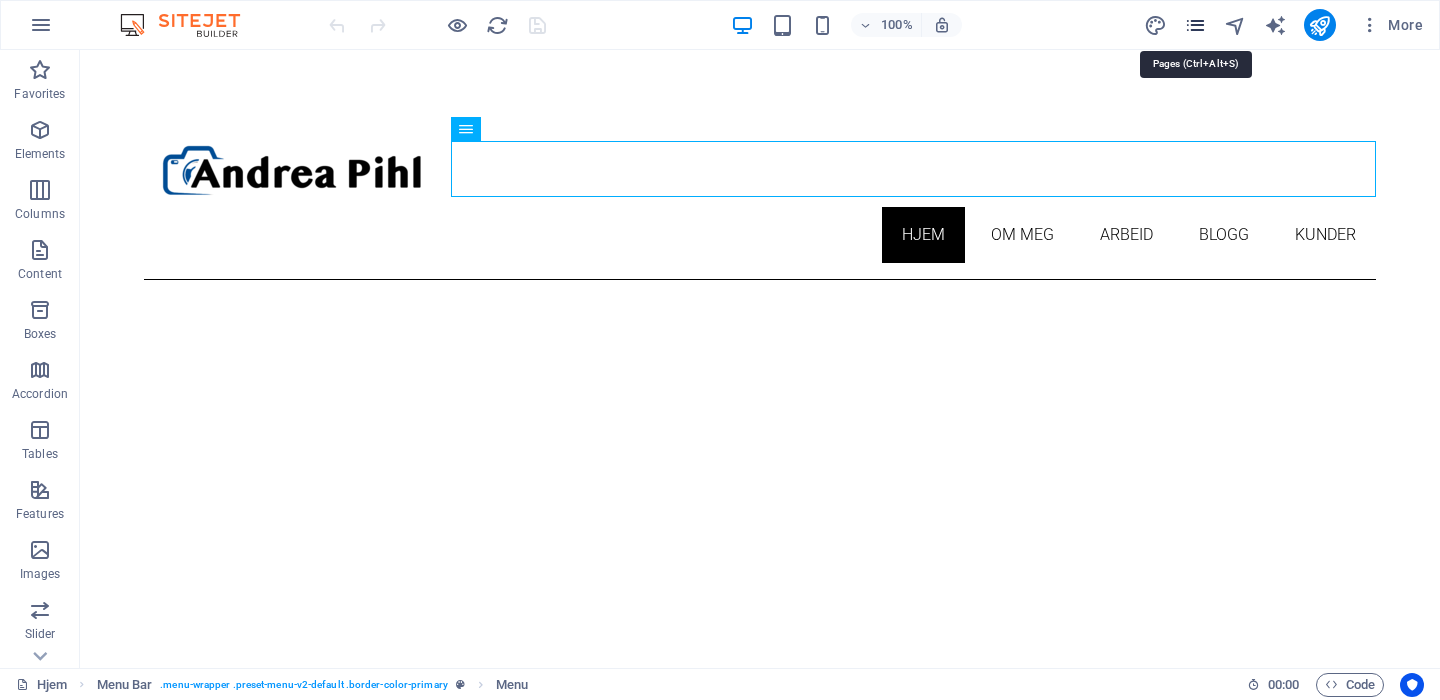 click at bounding box center (1195, 25) 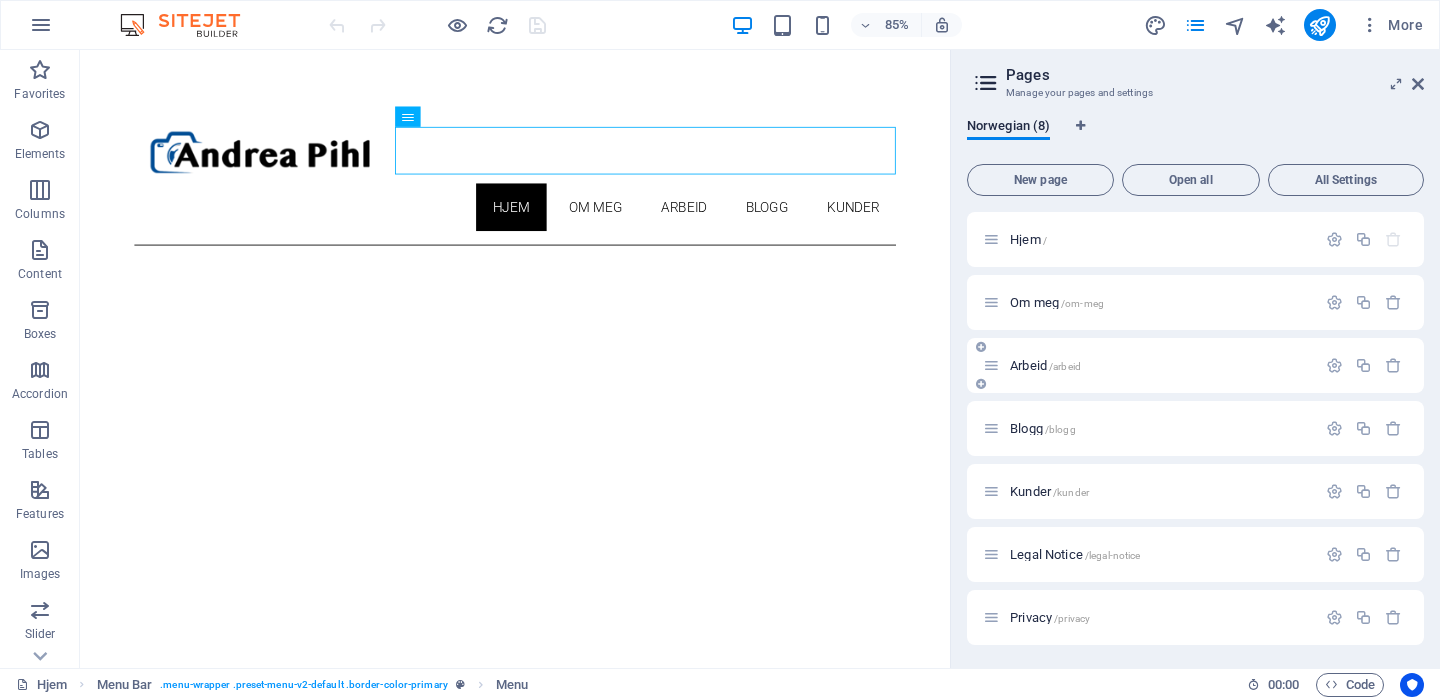 click on "Arbeid /arbeid" at bounding box center [1160, 365] 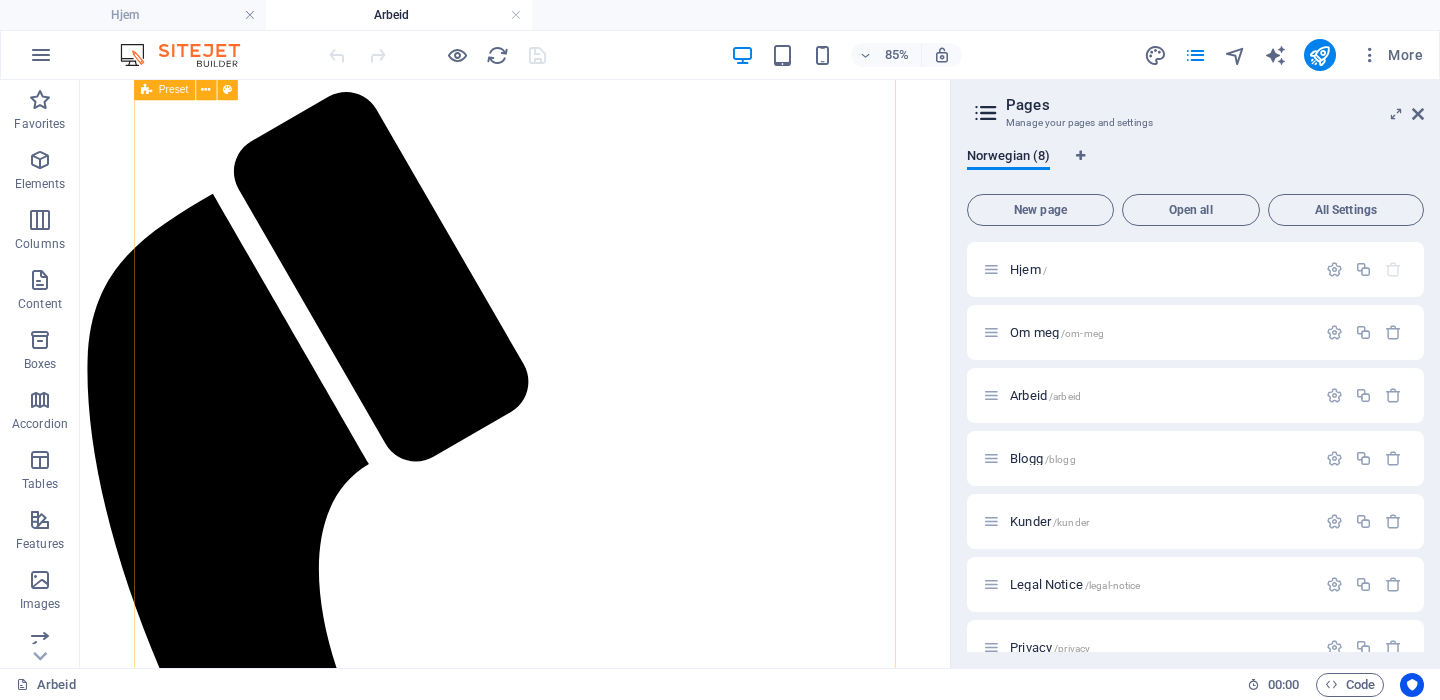 scroll, scrollTop: 0, scrollLeft: 0, axis: both 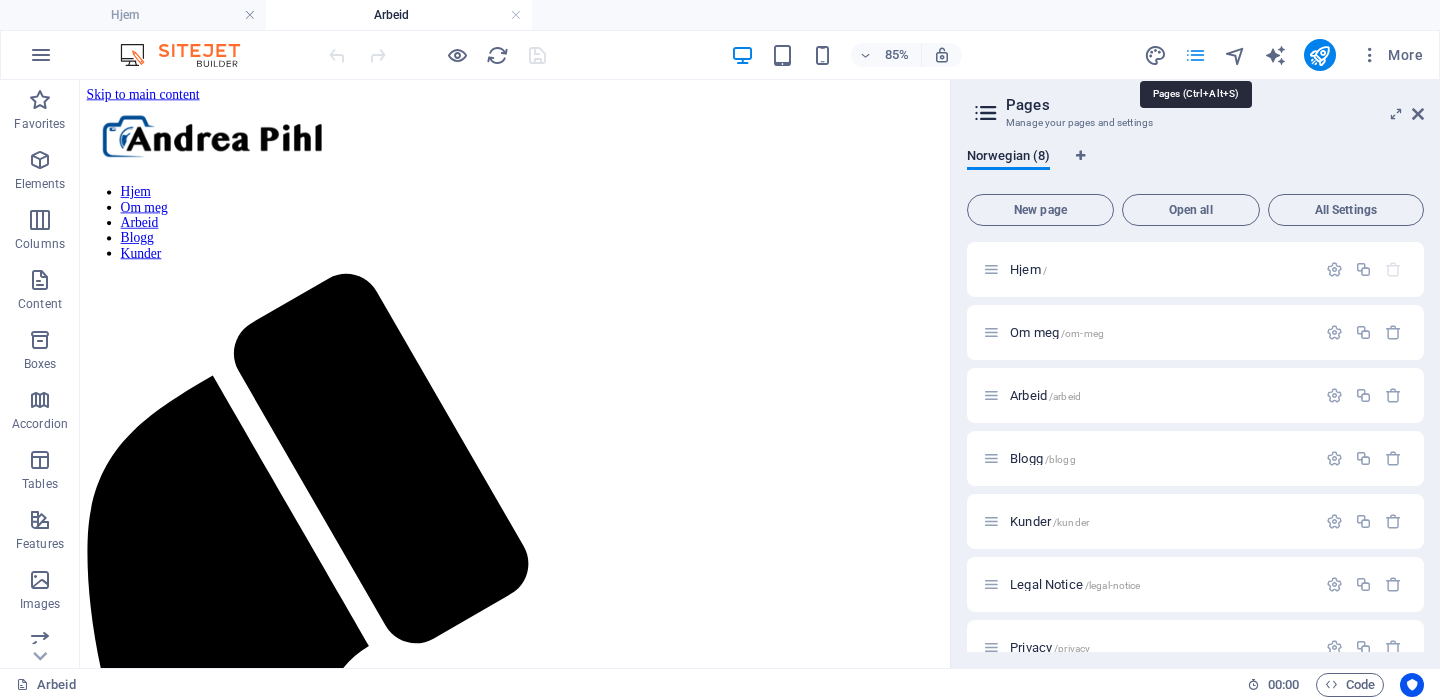 click at bounding box center (1195, 55) 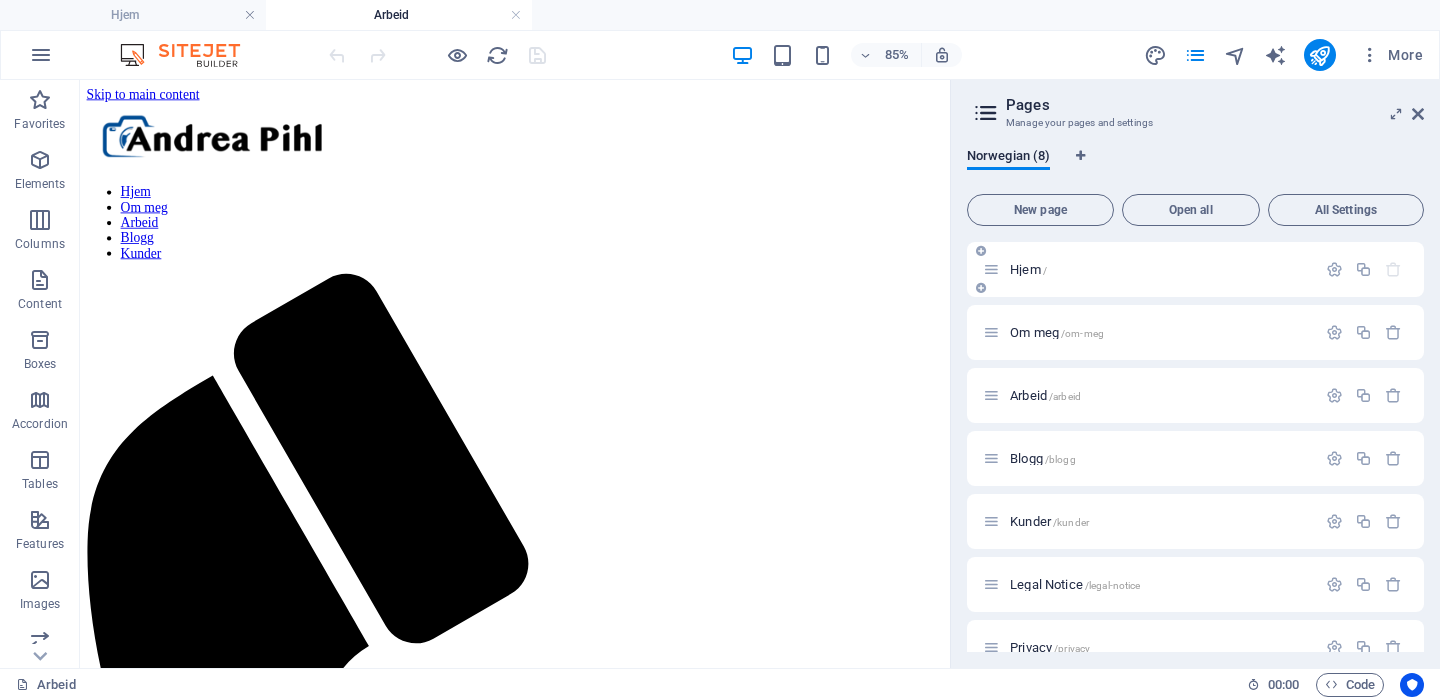 click on "Hjem /" at bounding box center (1149, 269) 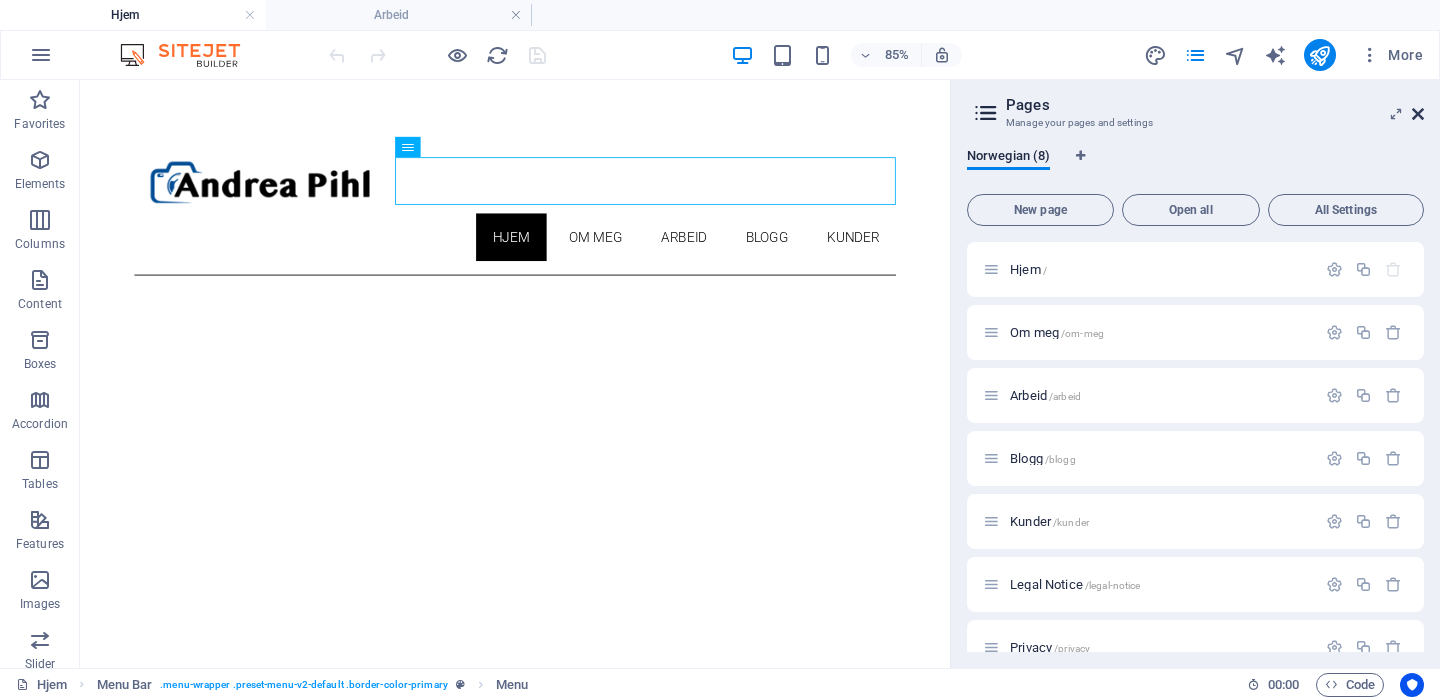 click at bounding box center [1418, 114] 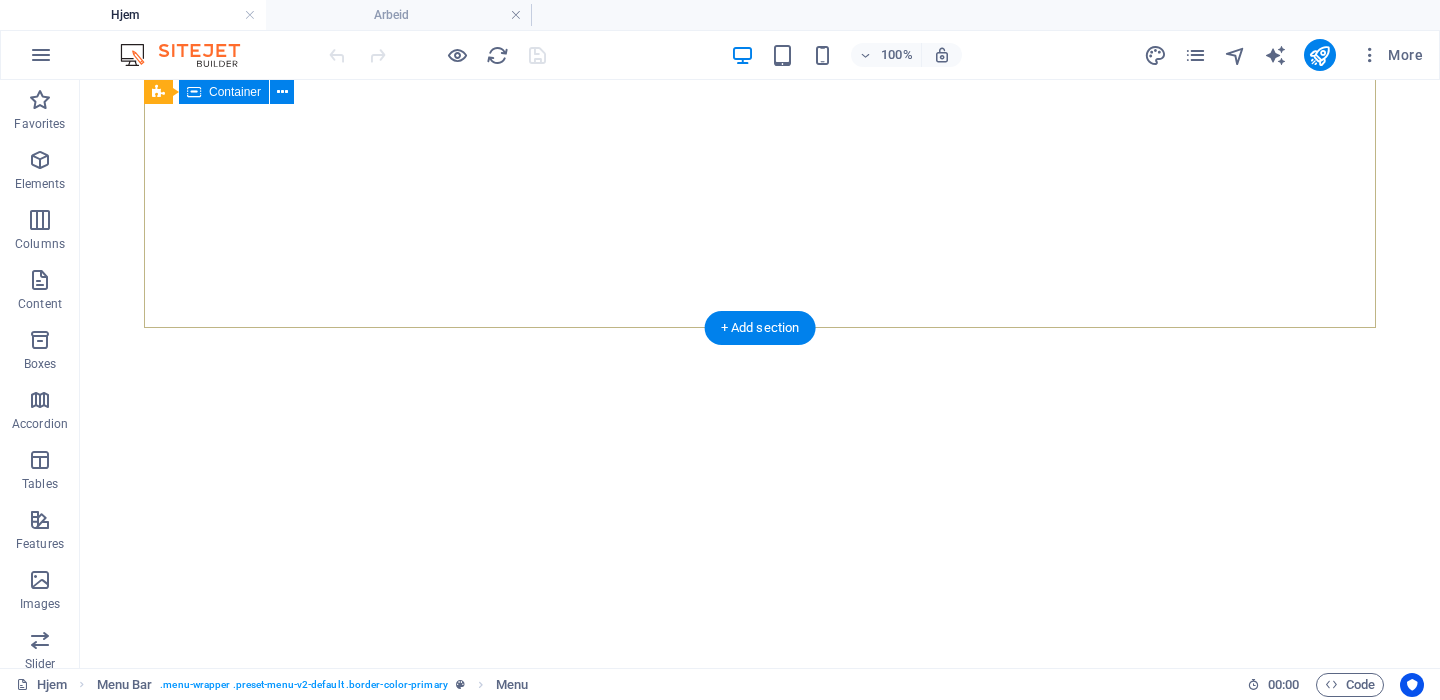 scroll, scrollTop: 230, scrollLeft: 0, axis: vertical 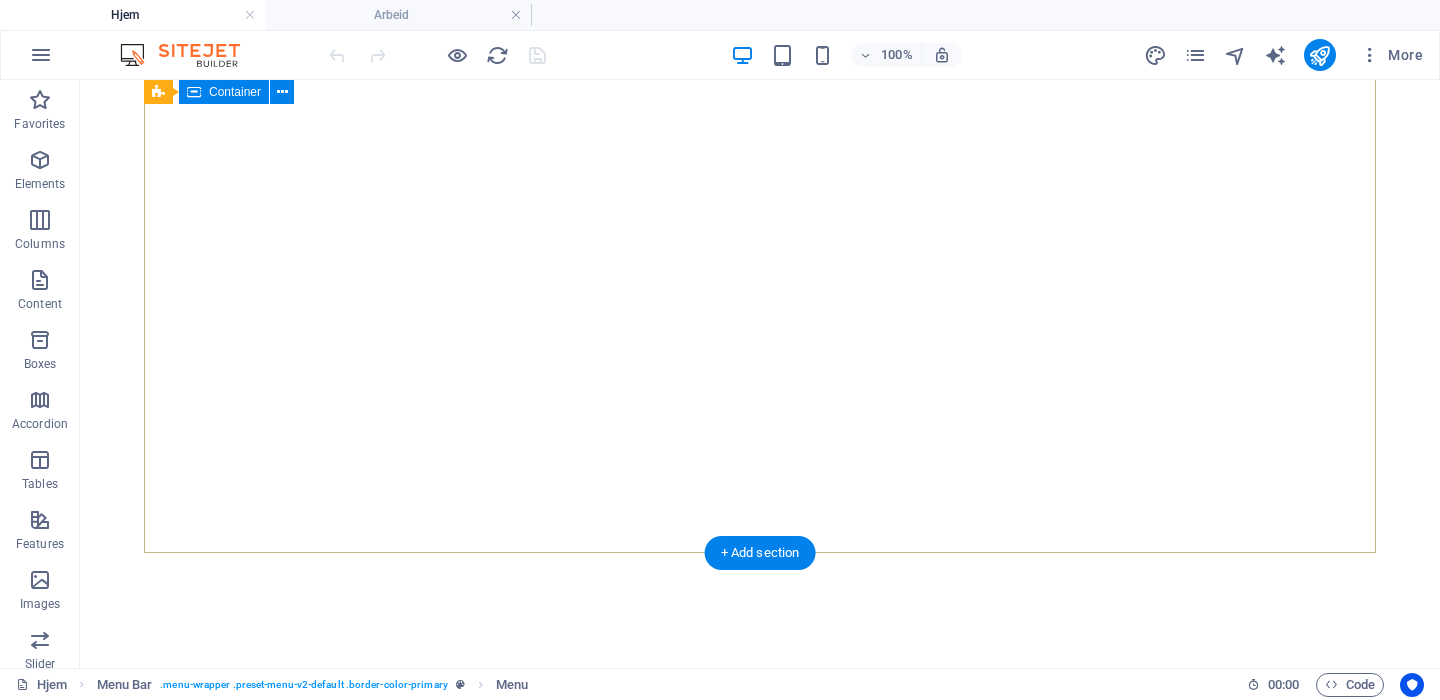 click on "About me Mitt Arbeid Partners Contact" at bounding box center [760, 1009] 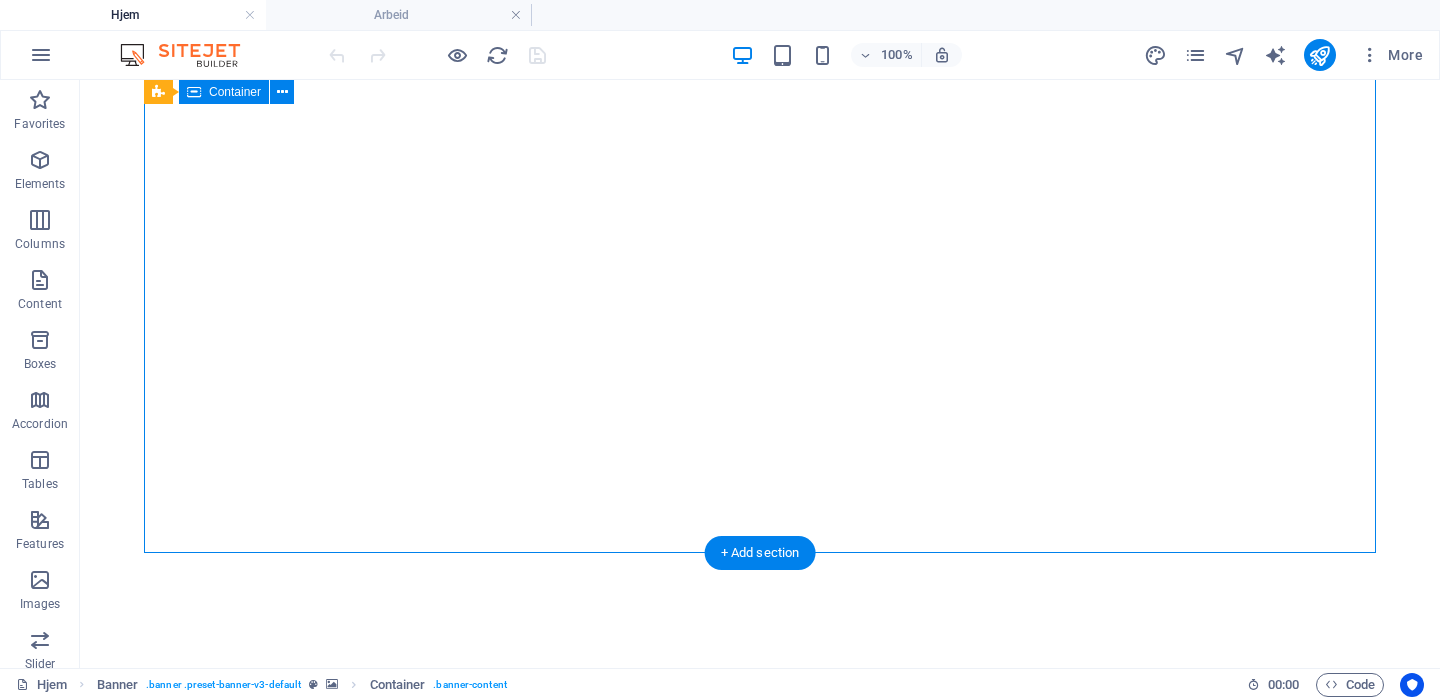 click on "About me Mitt Arbeid Partners Contact" at bounding box center [760, 1009] 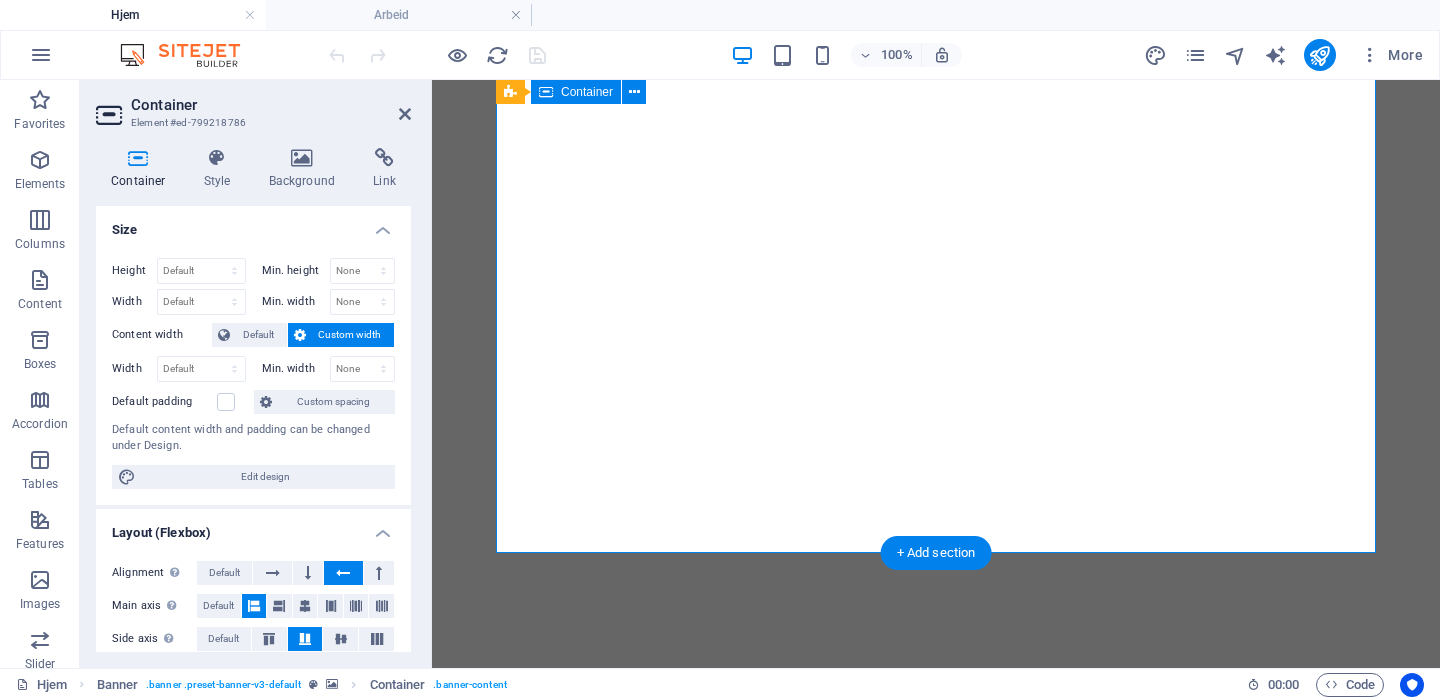 click on "About me Mitt Arbeid Partners Contact" at bounding box center [936, 1009] 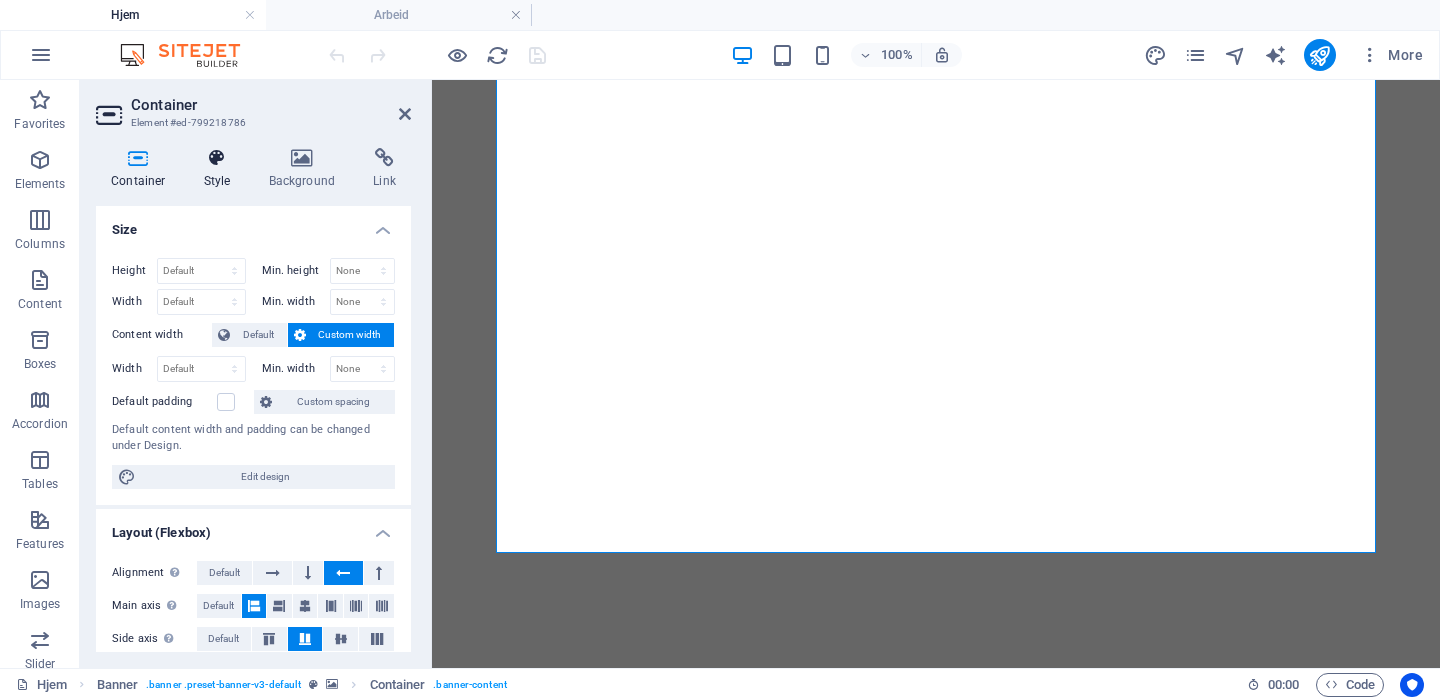 click on "Style" at bounding box center (221, 169) 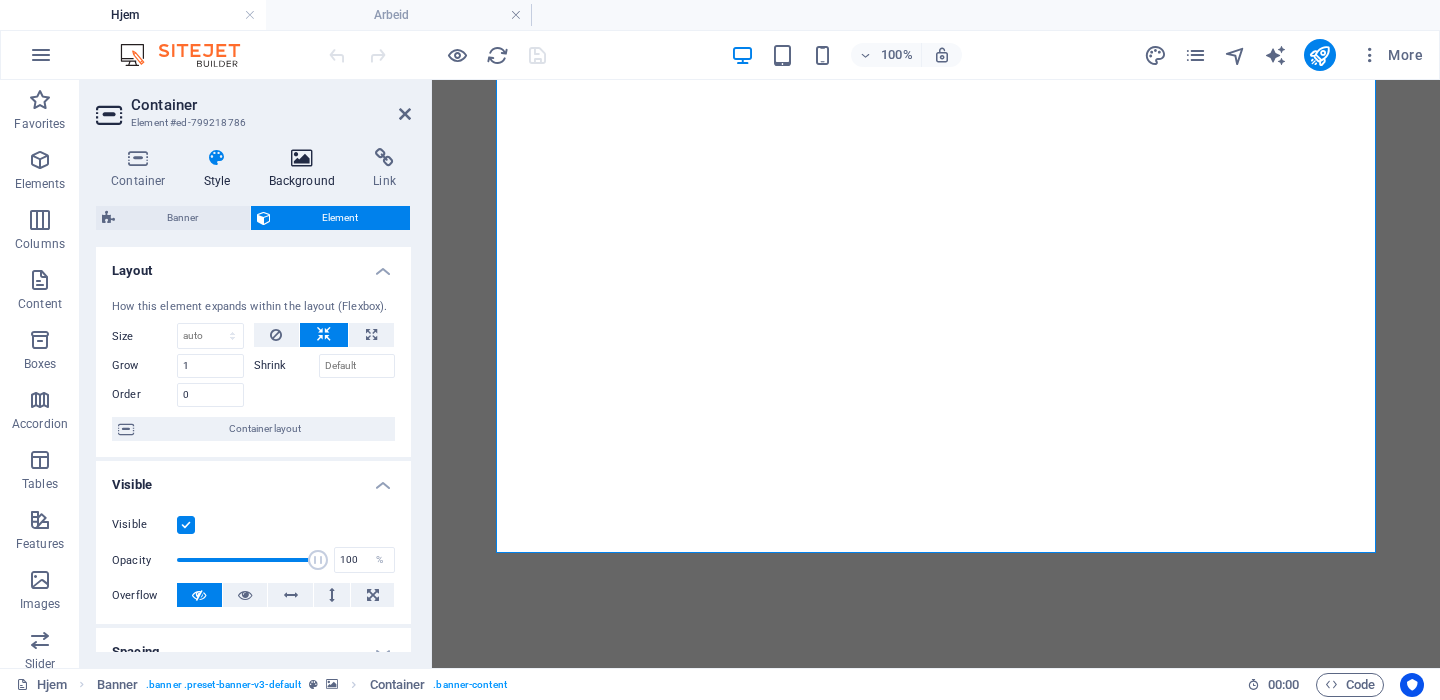 click at bounding box center (302, 158) 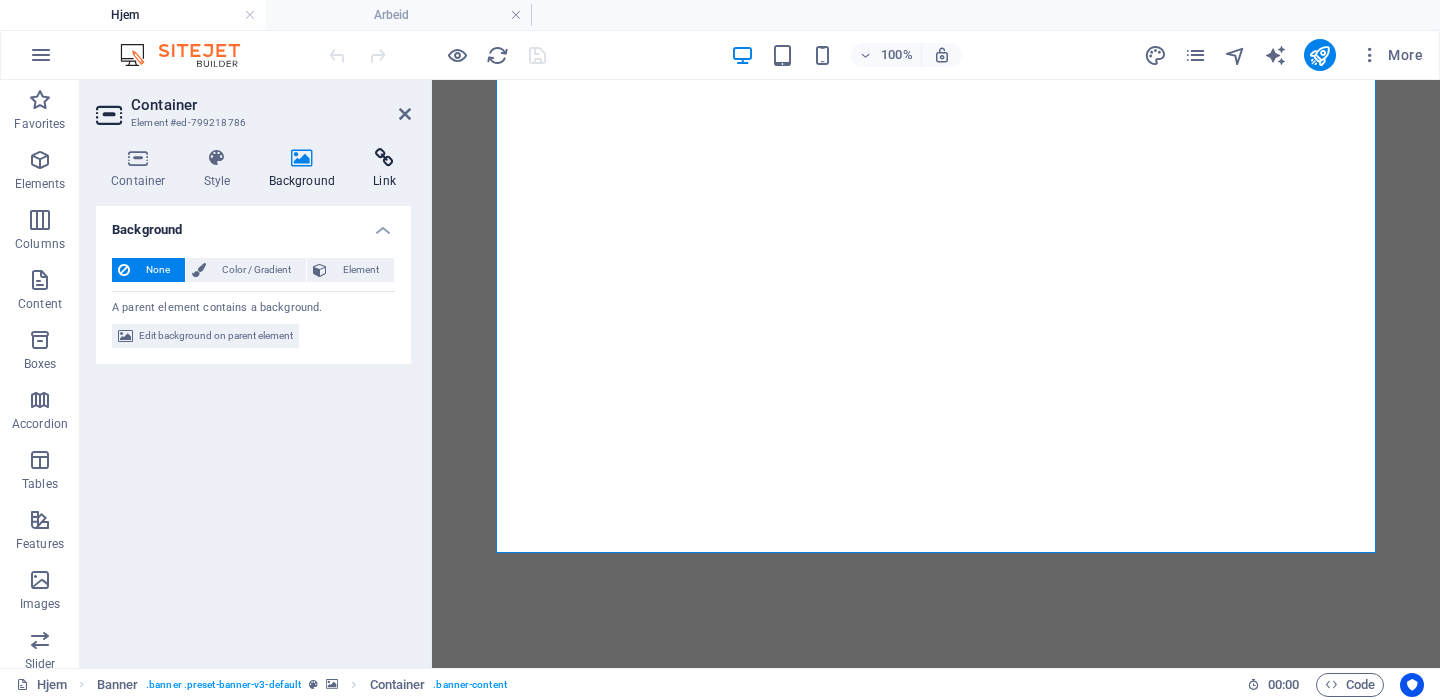 click at bounding box center (384, 158) 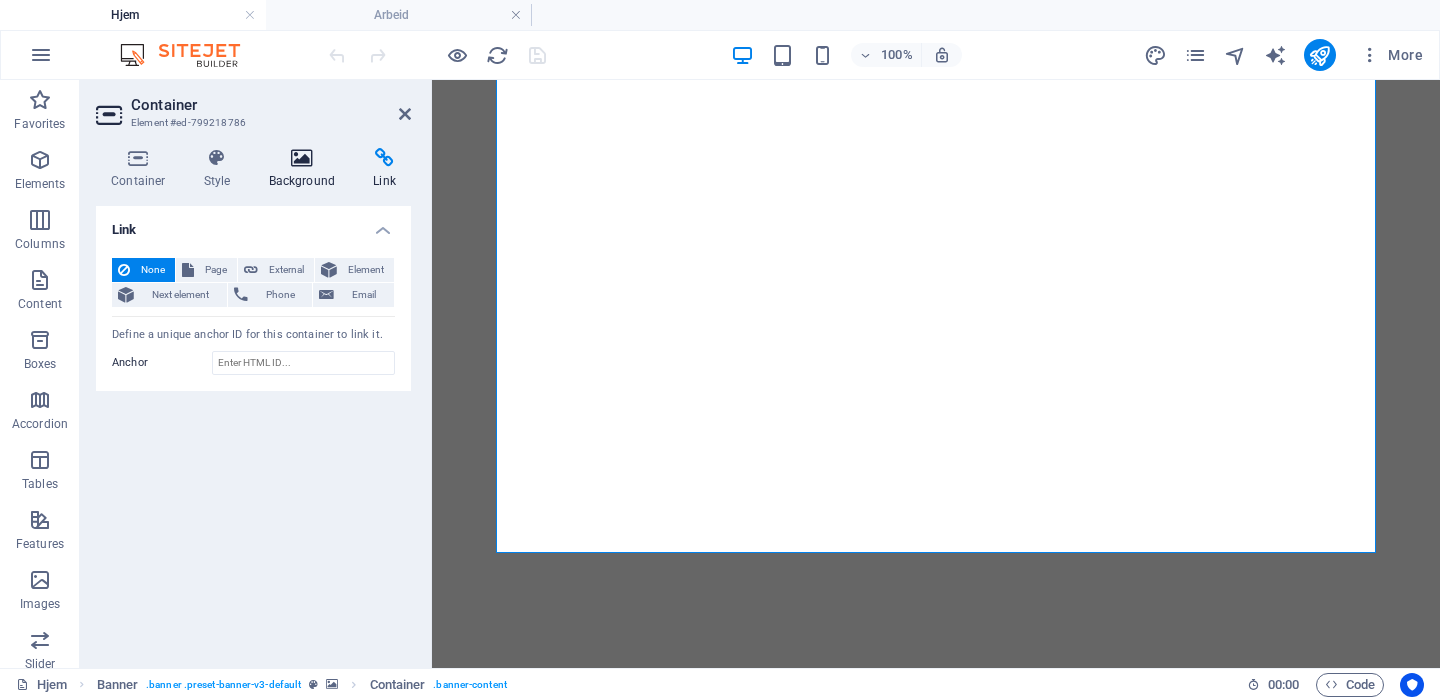 click at bounding box center [302, 158] 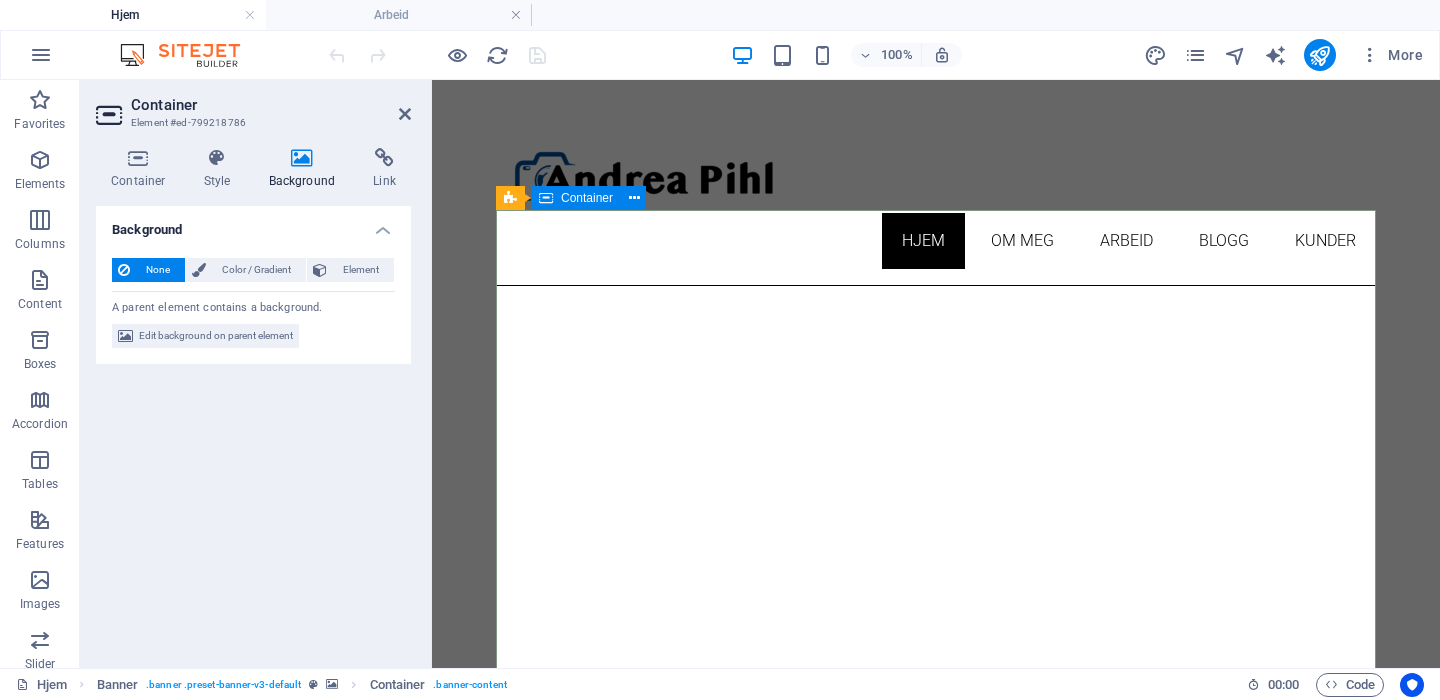 scroll, scrollTop: 0, scrollLeft: 0, axis: both 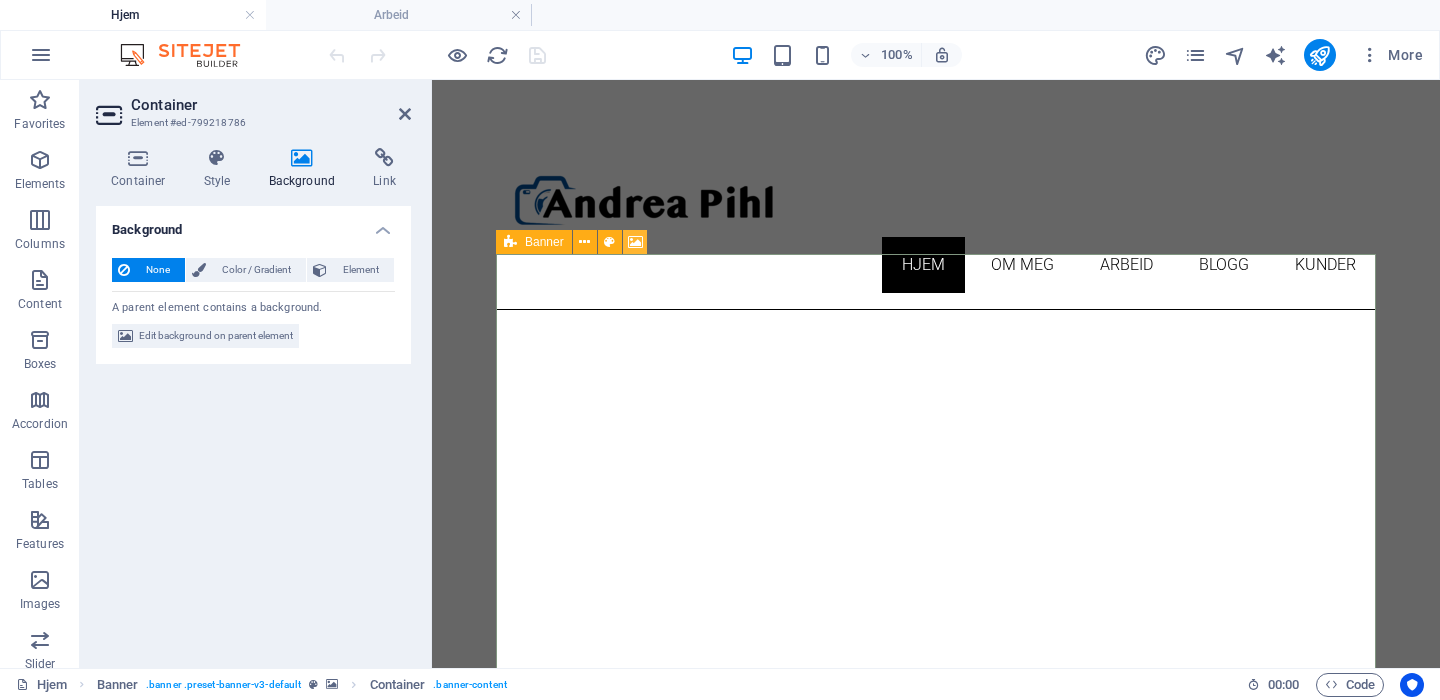 click at bounding box center [635, 242] 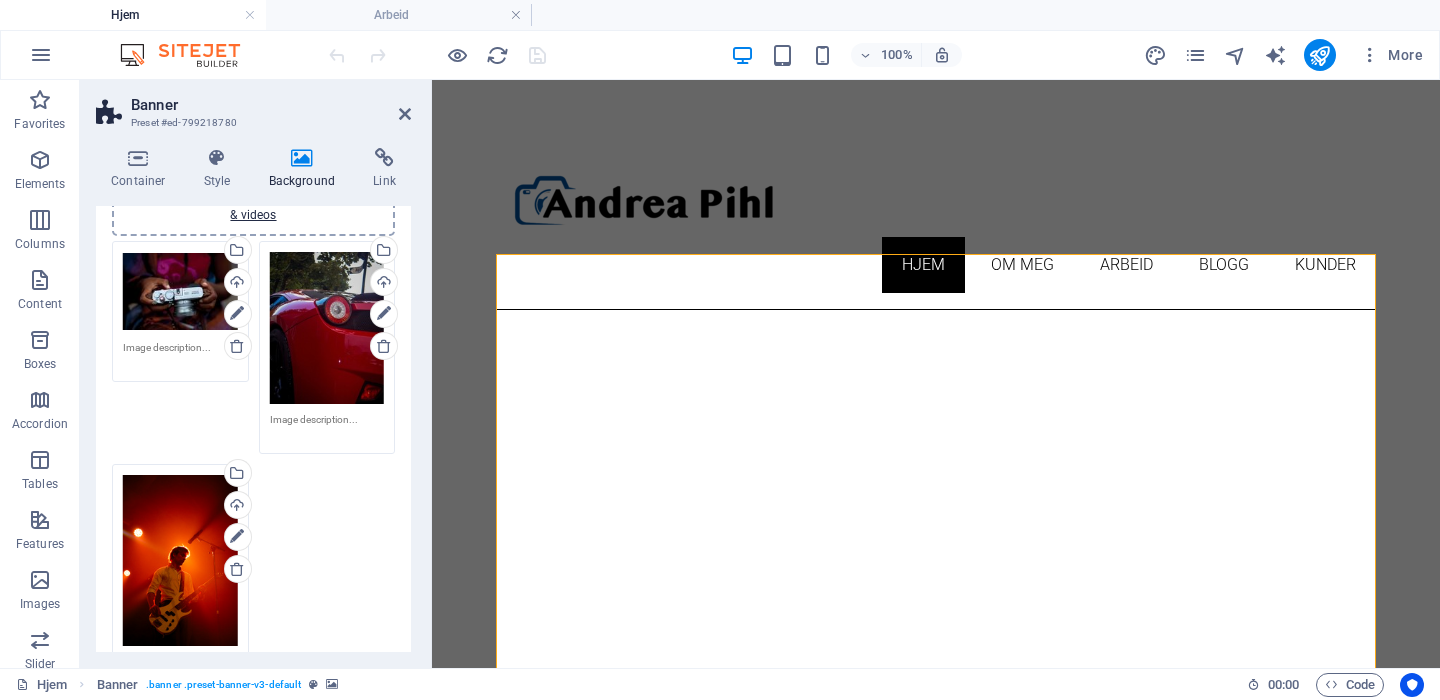 scroll, scrollTop: 221, scrollLeft: 0, axis: vertical 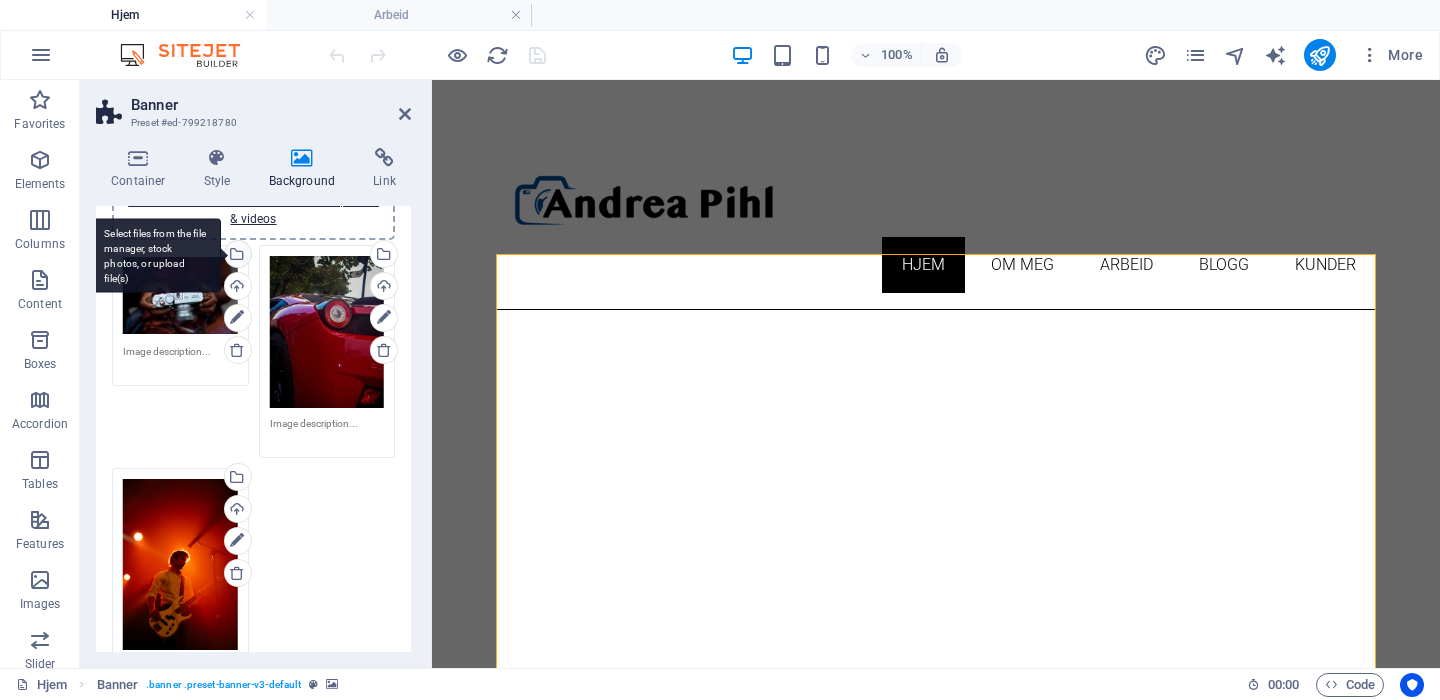 click on "Select files from the file manager, stock photos, or upload file(s)" at bounding box center [236, 256] 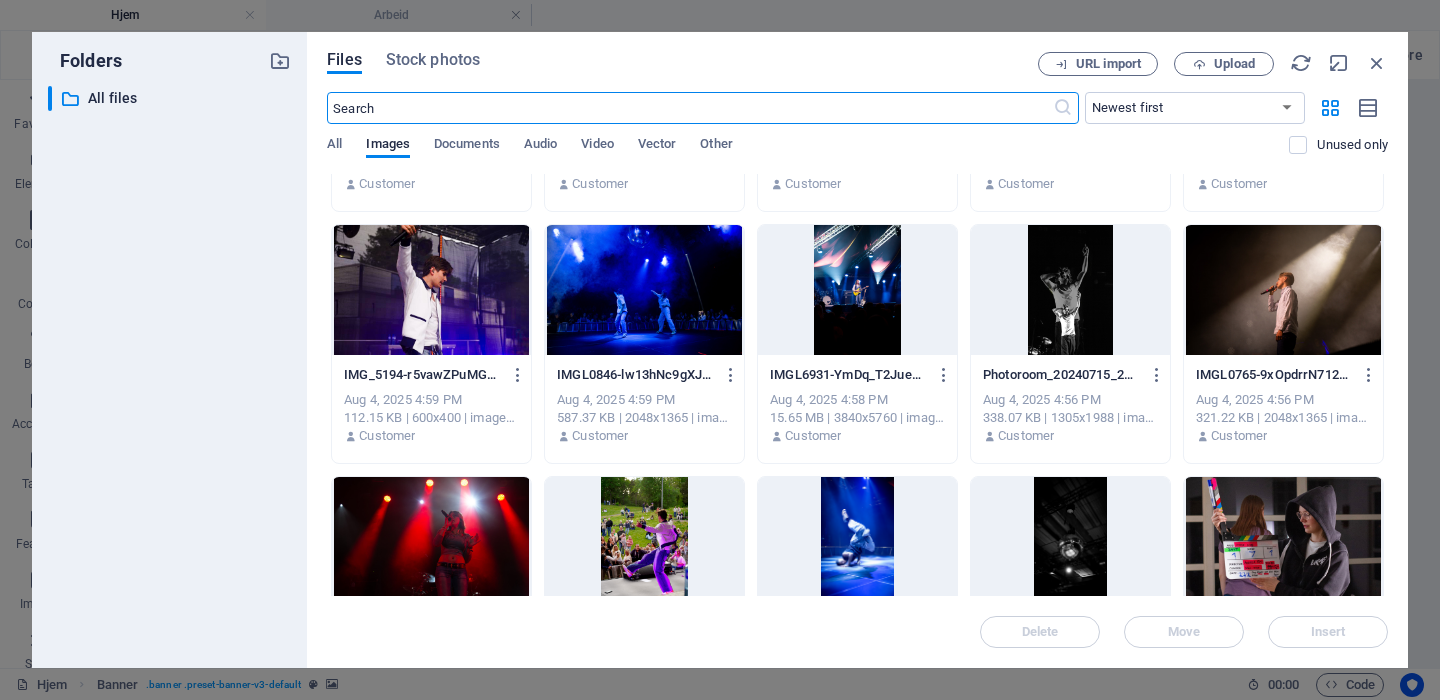 scroll, scrollTop: 0, scrollLeft: 0, axis: both 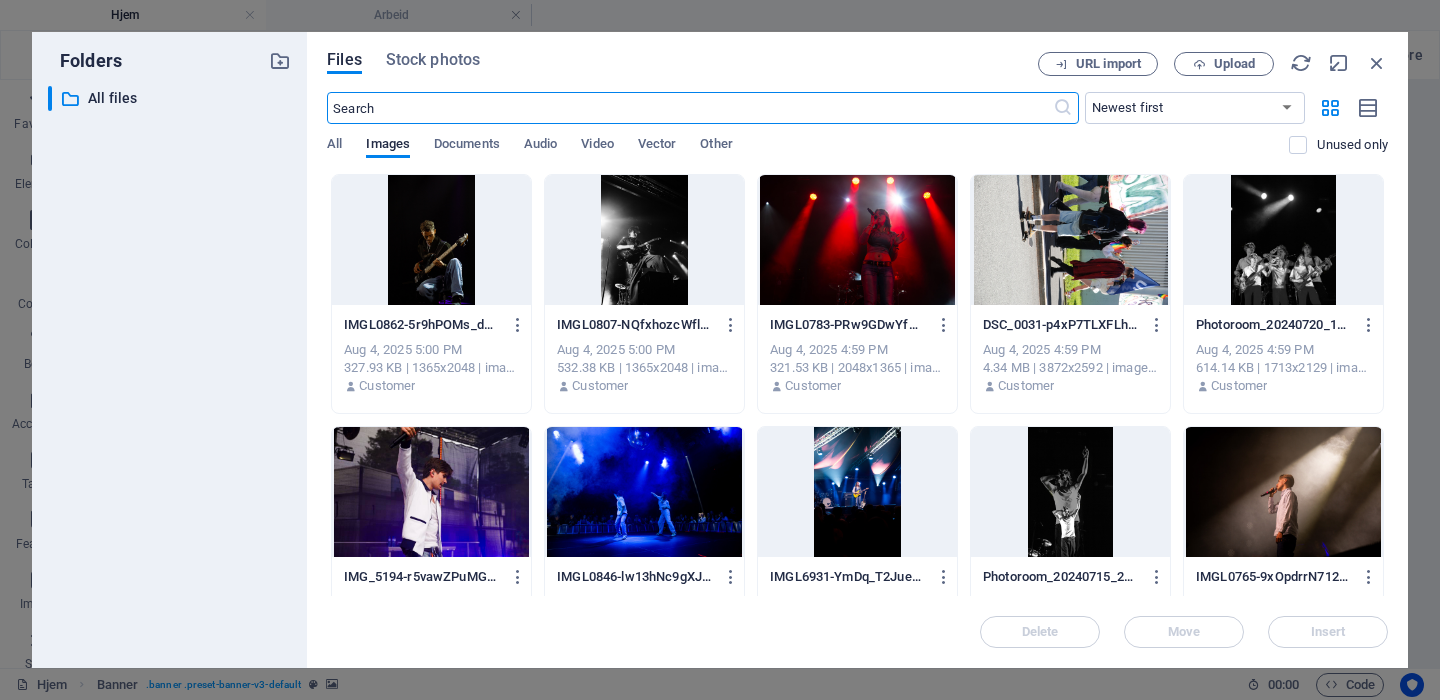 click at bounding box center (1283, 240) 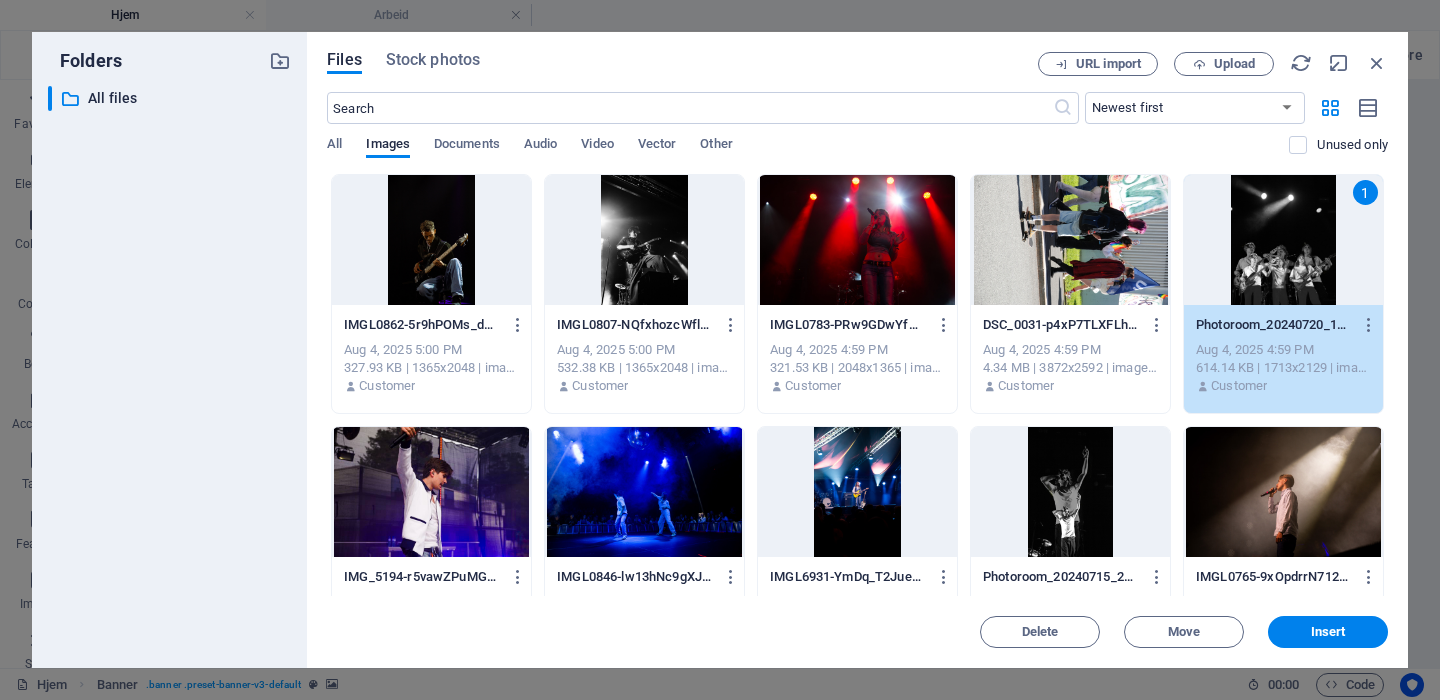 click on "1" at bounding box center (1283, 240) 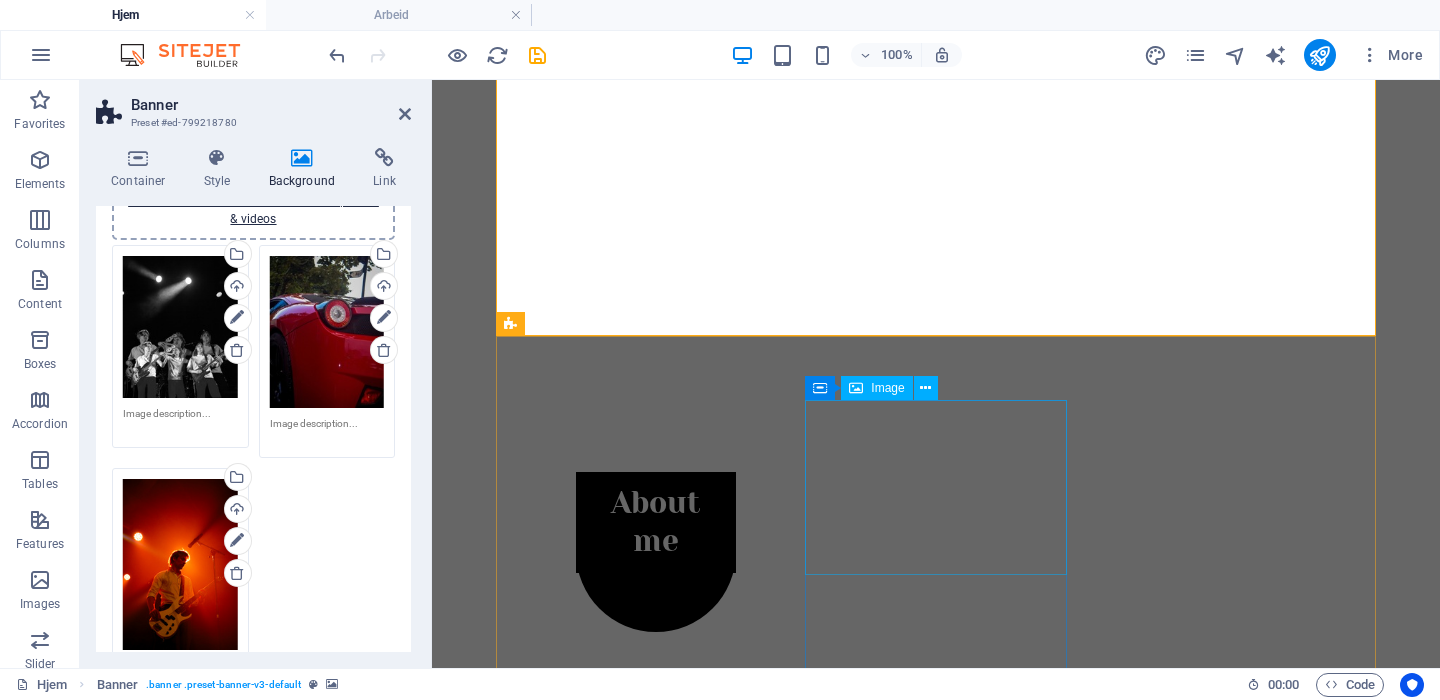 scroll, scrollTop: 371, scrollLeft: 0, axis: vertical 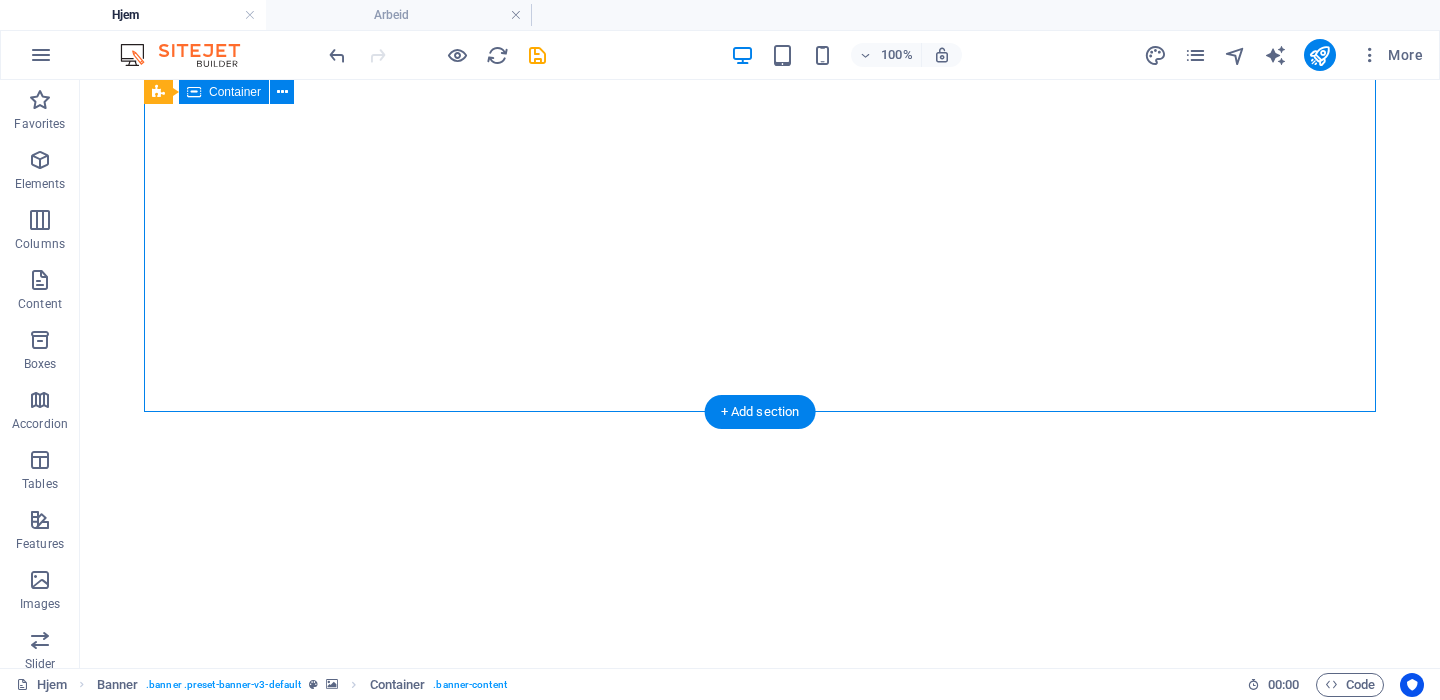 drag, startPoint x: 173, startPoint y: 252, endPoint x: 523, endPoint y: 262, distance: 350.14282 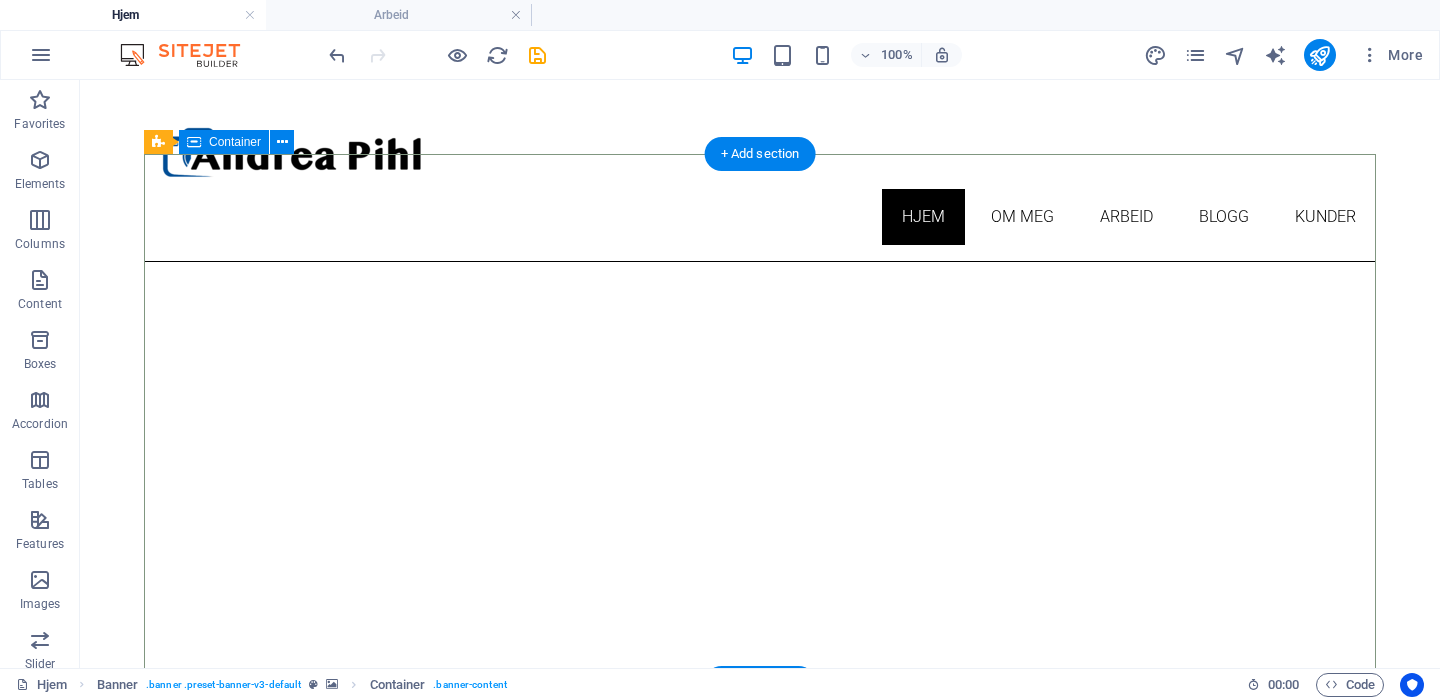 scroll, scrollTop: 0, scrollLeft: 0, axis: both 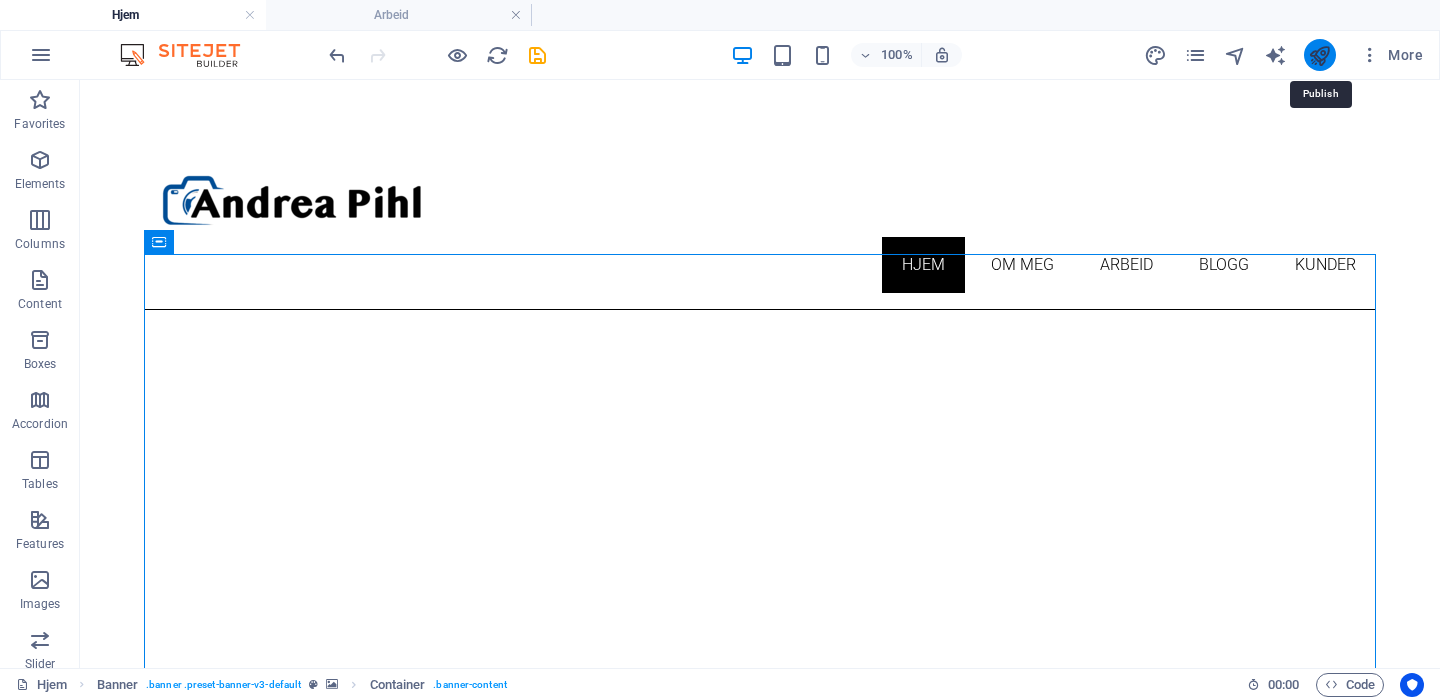 click at bounding box center [1319, 55] 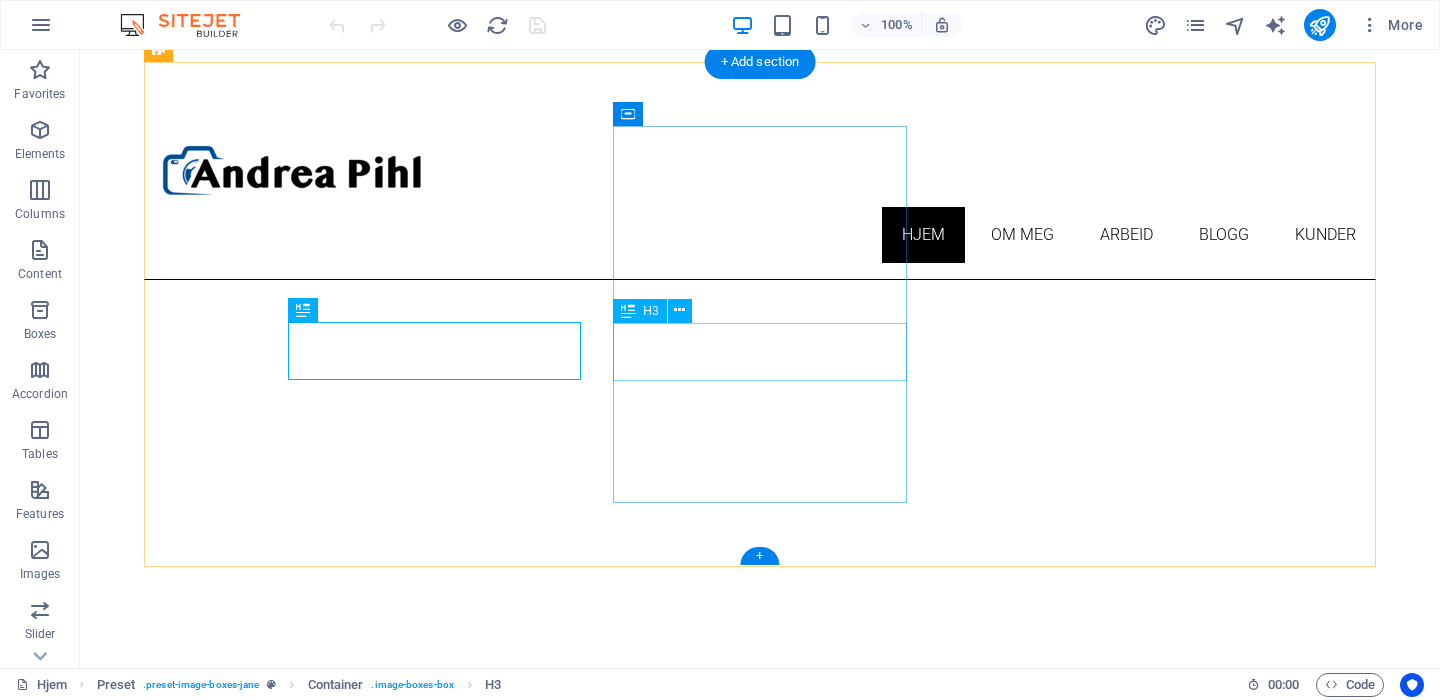 scroll, scrollTop: 718, scrollLeft: 0, axis: vertical 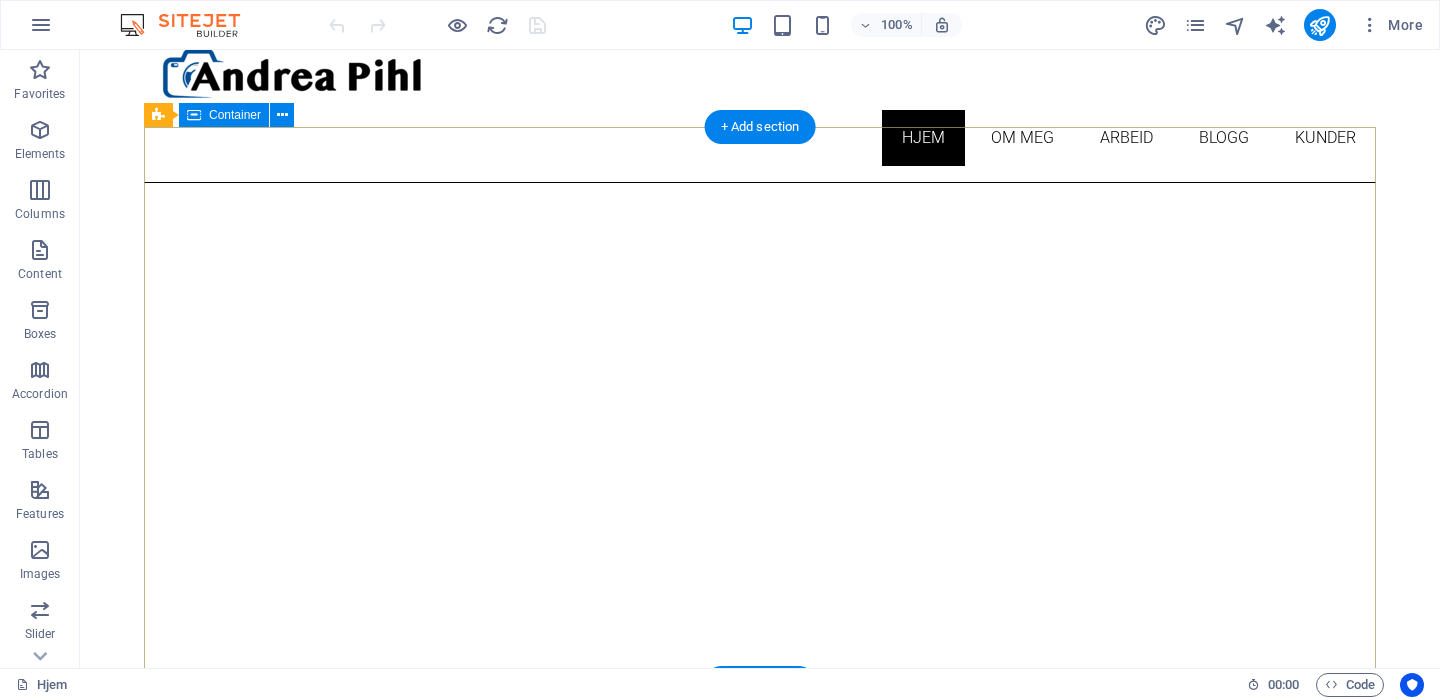 click on "About me Mitt Arbeid Partners Contact" at bounding box center [760, 1139] 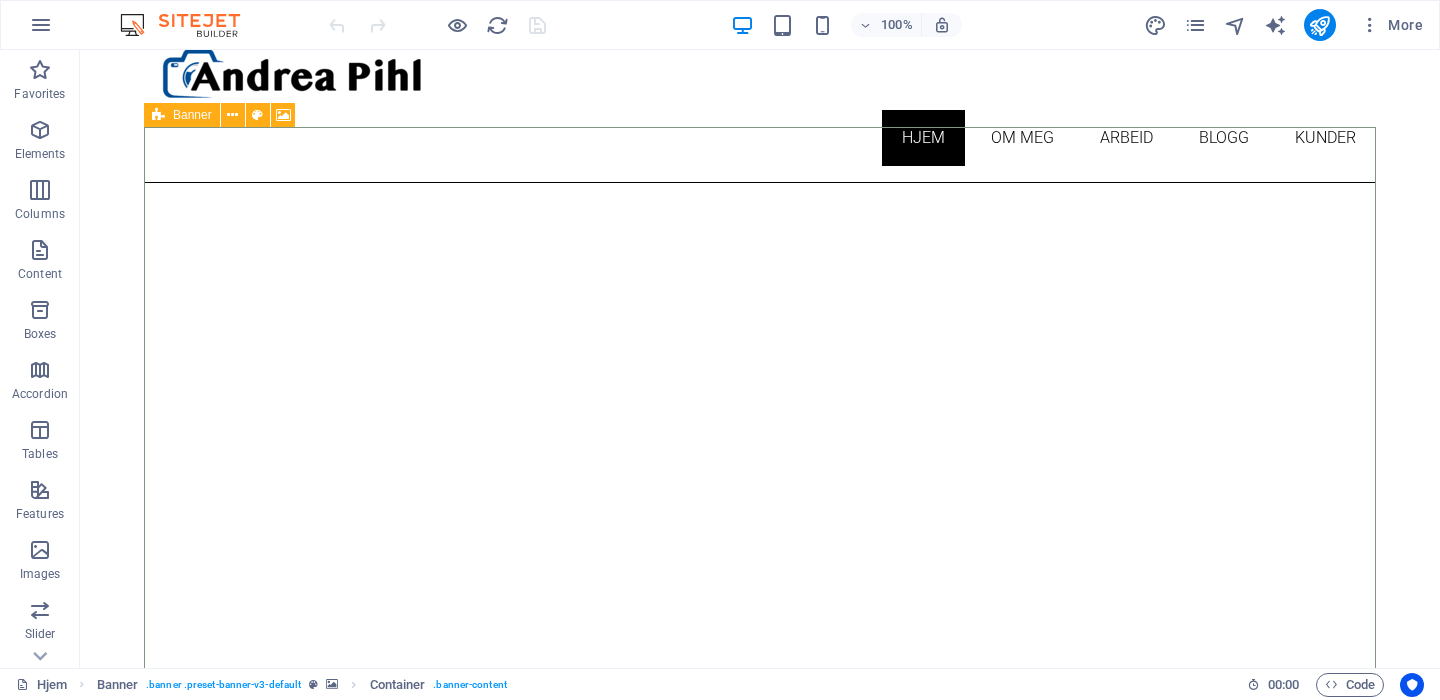 click at bounding box center (158, 115) 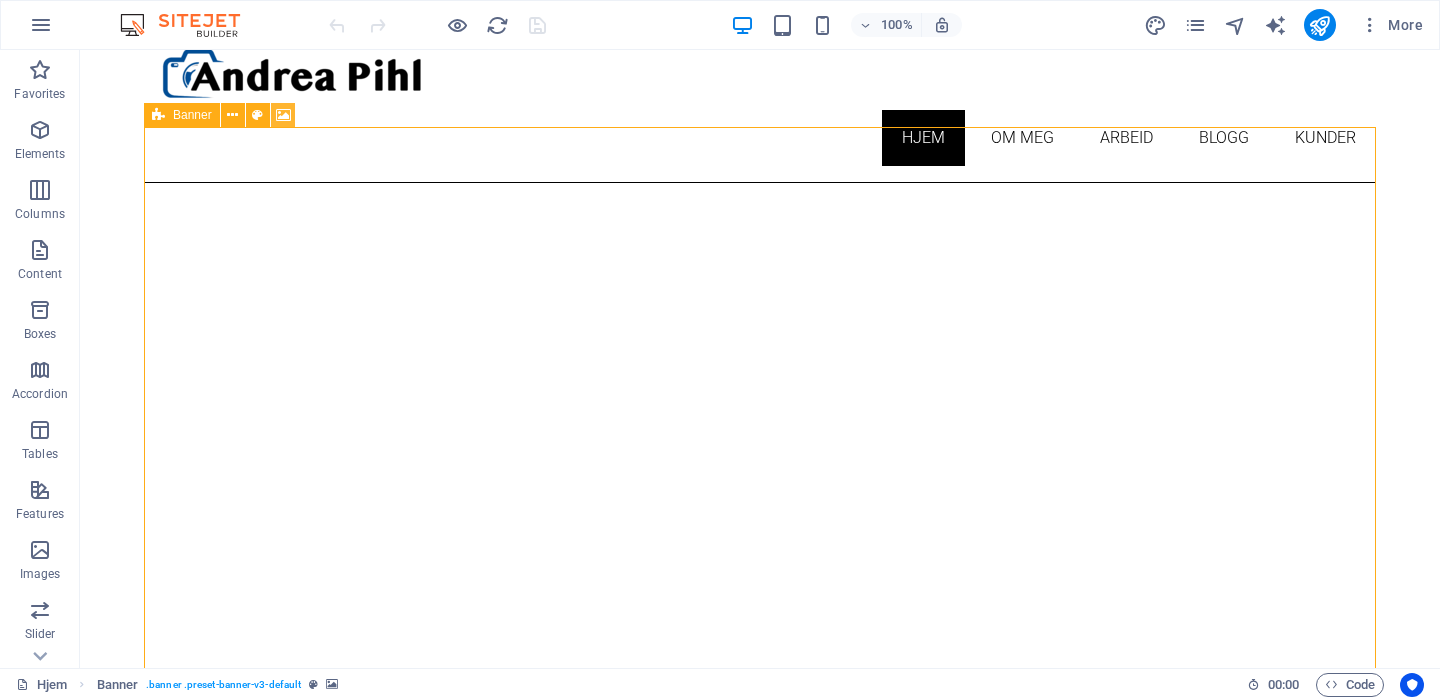 click at bounding box center (283, 115) 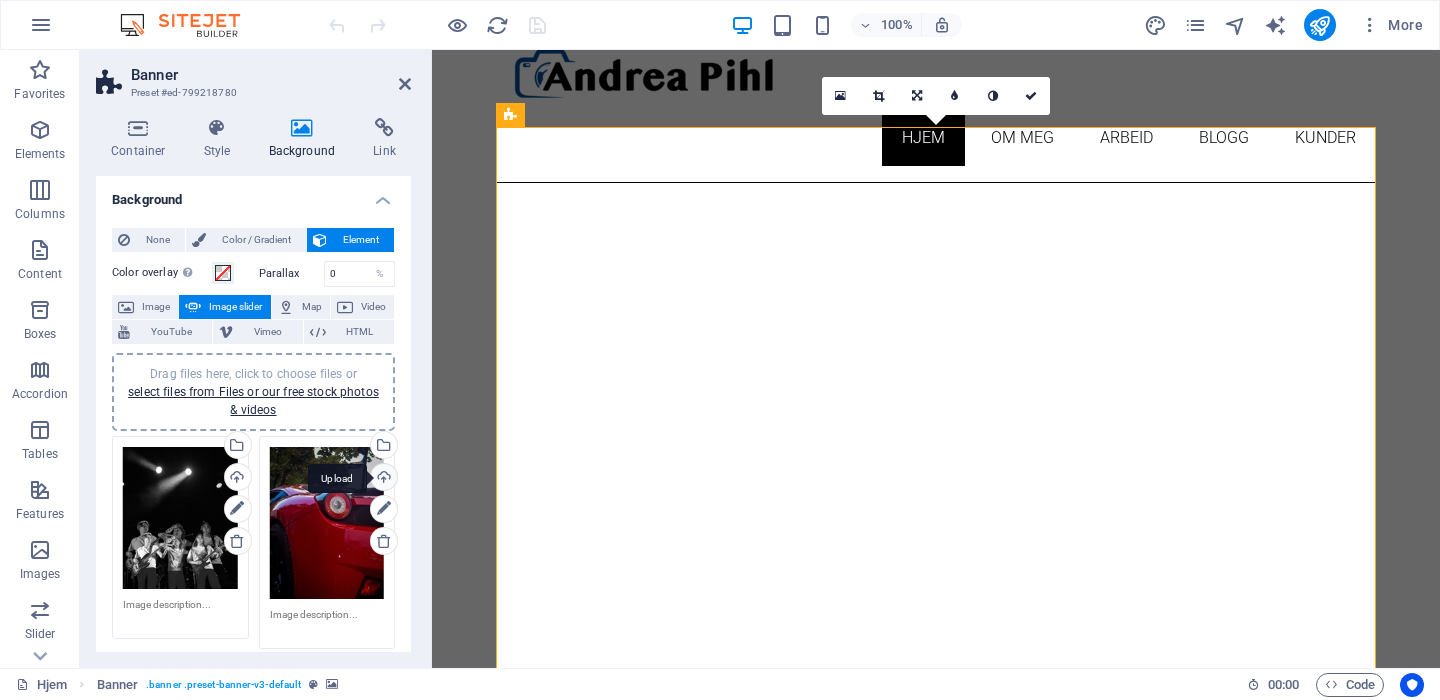 click on "Upload" at bounding box center [382, 479] 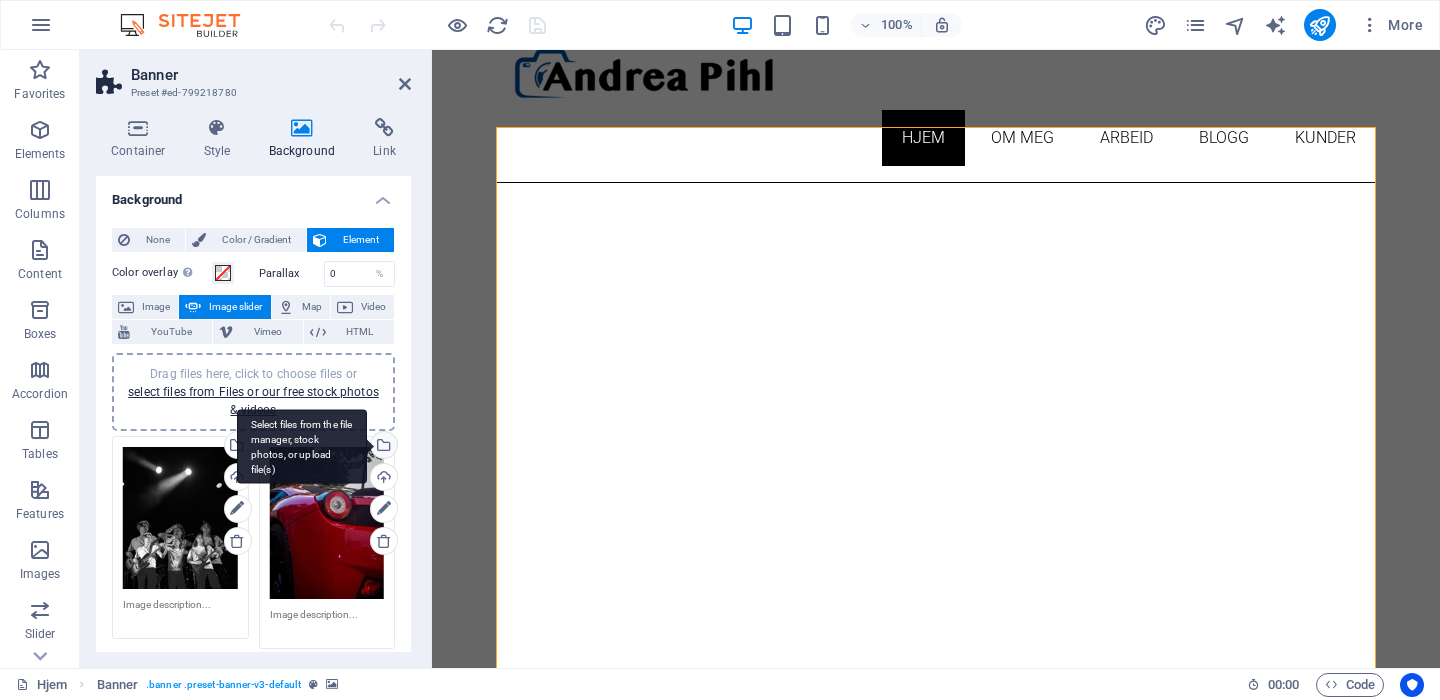 click on "Select files from the file manager, stock photos, or upload file(s)" at bounding box center (382, 447) 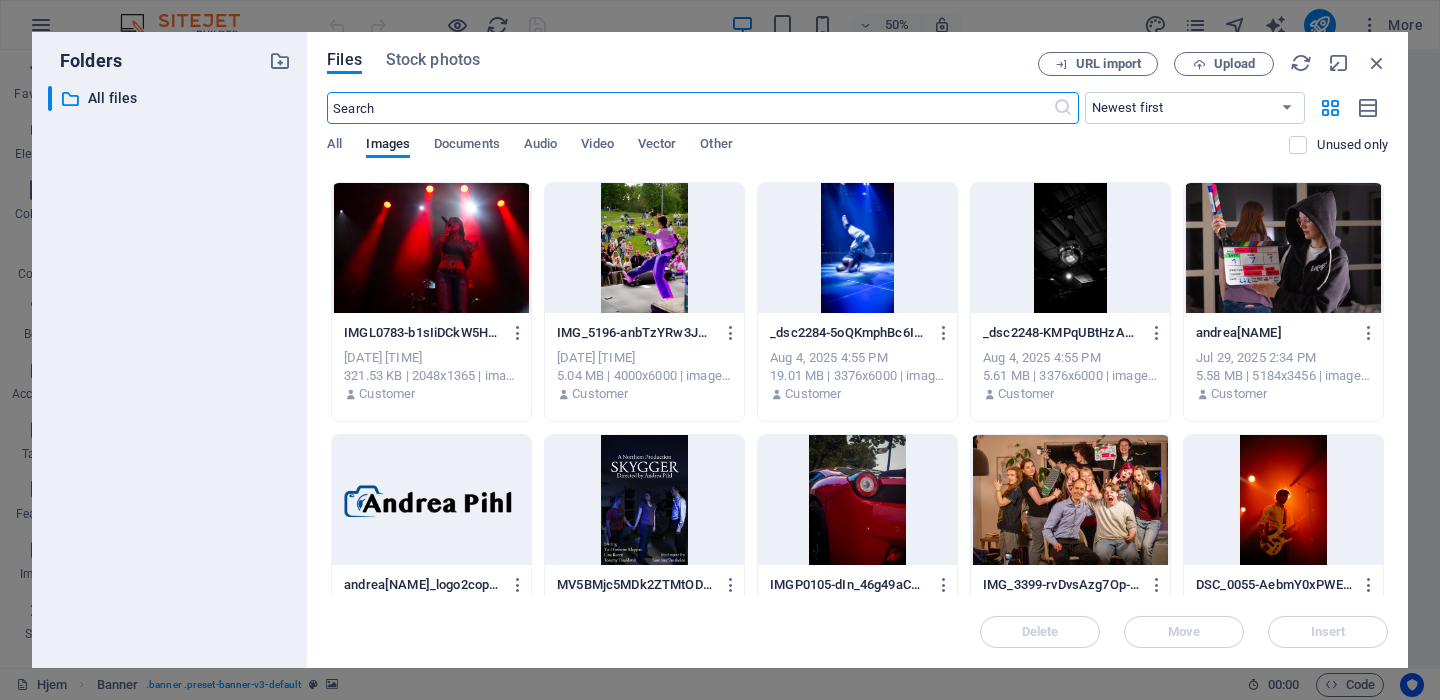 scroll, scrollTop: 493, scrollLeft: 0, axis: vertical 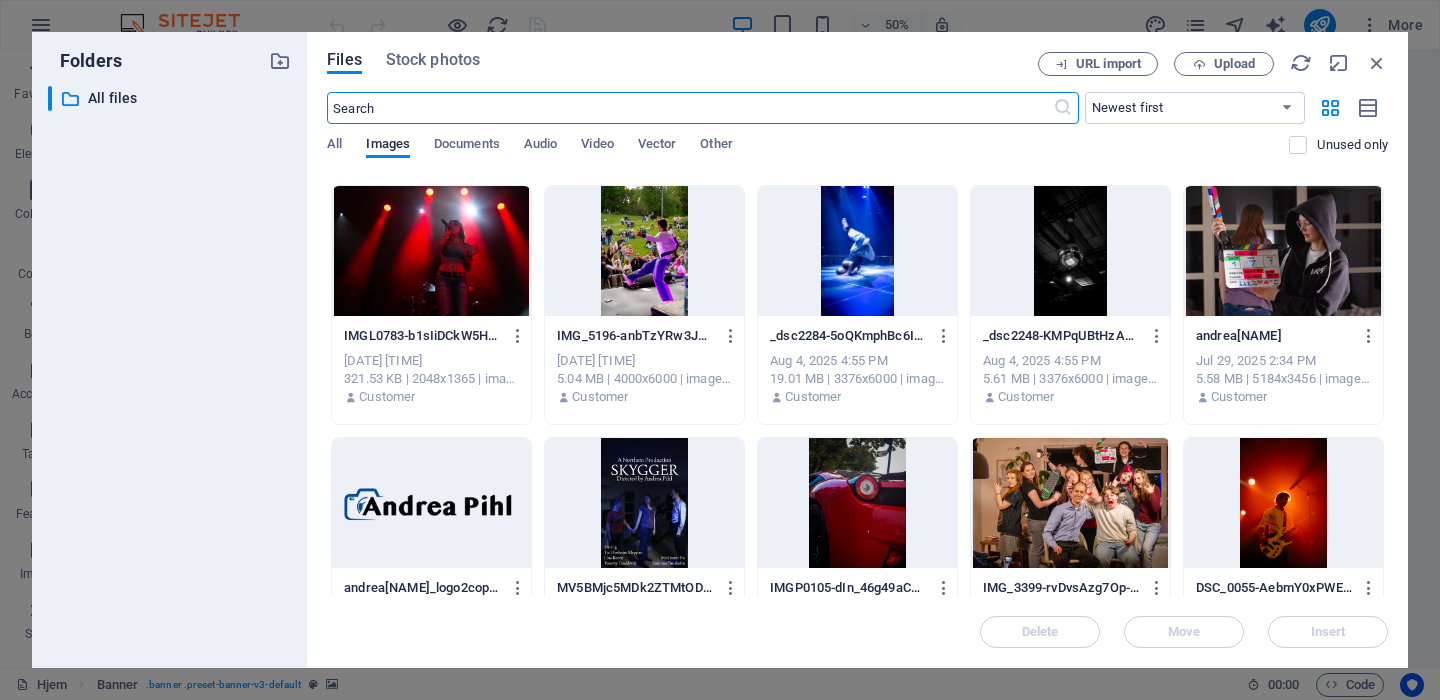 click at bounding box center (857, 251) 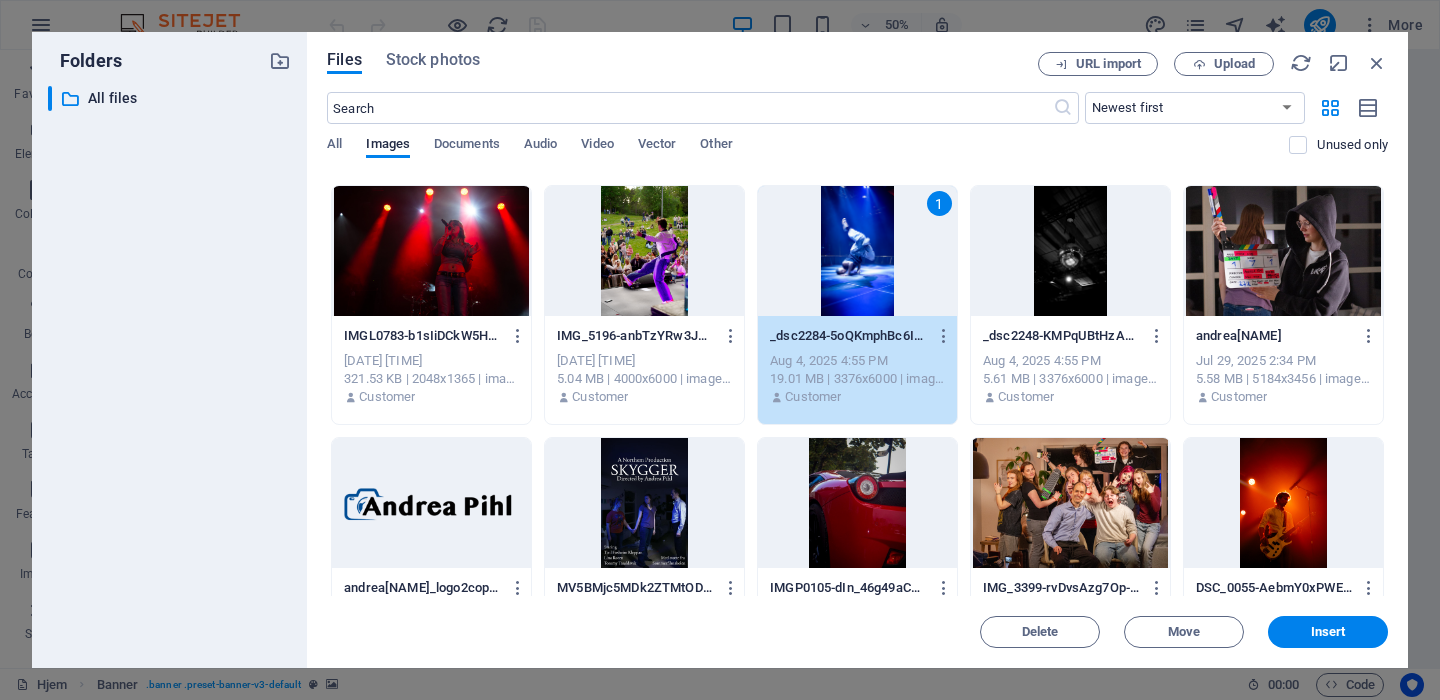 click on "1" at bounding box center (857, 251) 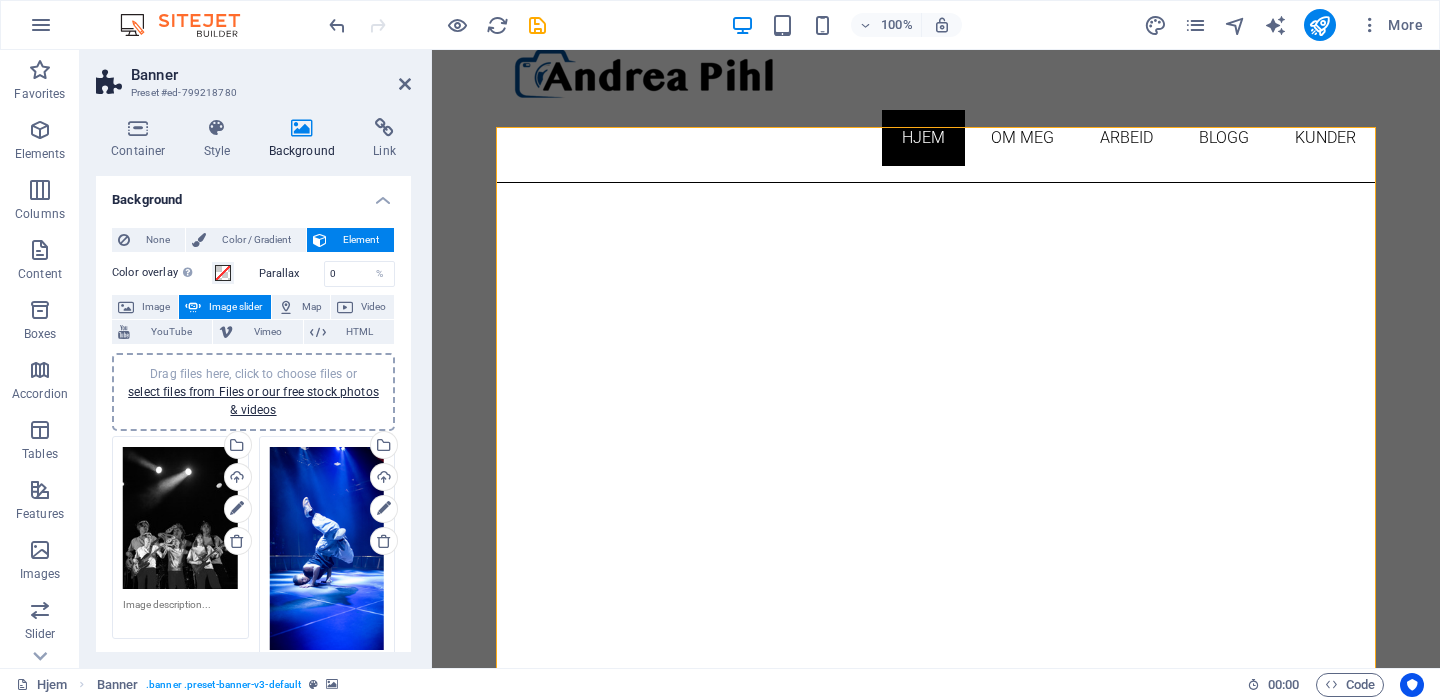 click on "Skip to main content
Hjem Om meg Arbeid Blogg Kunder About me Mitt Arbeid Partners Contact Om Jeg er en kreativ jente som har stor interesse for video og foto. Les mer Arbeid Jeg har jobber med å ta bilder, lage short film og reklamefilm. Se mer Blogg Du kan her lese mer om de projekter jeg har hatt! Les mer Kontakt info Ring til meg! +47 458 50 249 andreapihl@icloud.com Sosial Instagram Imdb Info Legal Notice Privacy" at bounding box center [936, 2617] 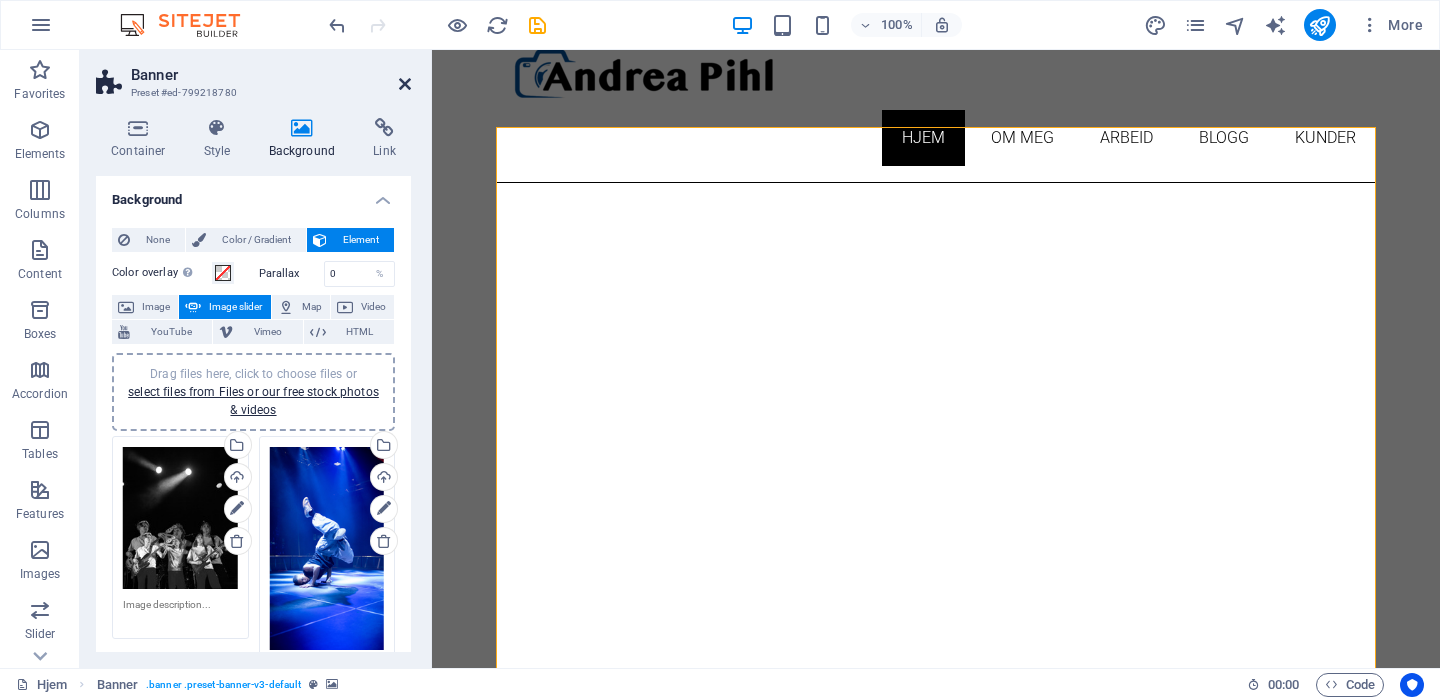 click at bounding box center (405, 84) 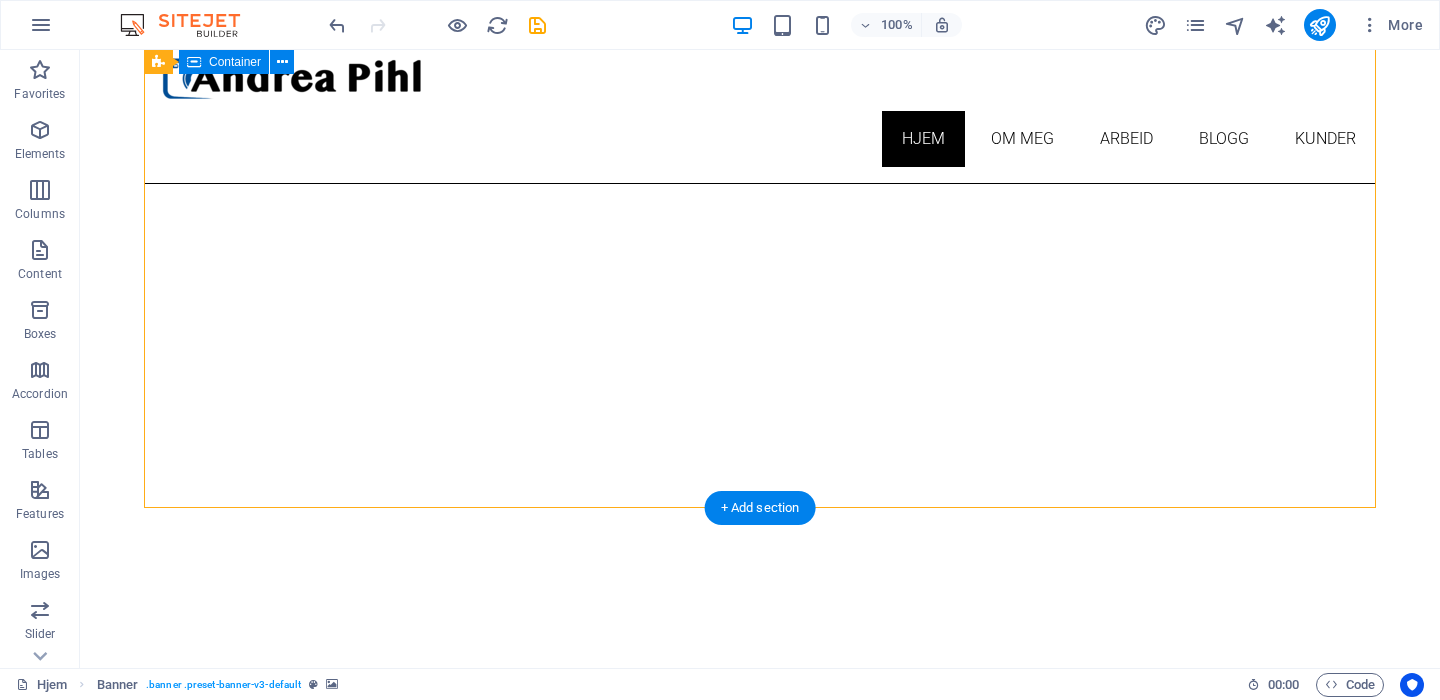 scroll, scrollTop: 0, scrollLeft: 0, axis: both 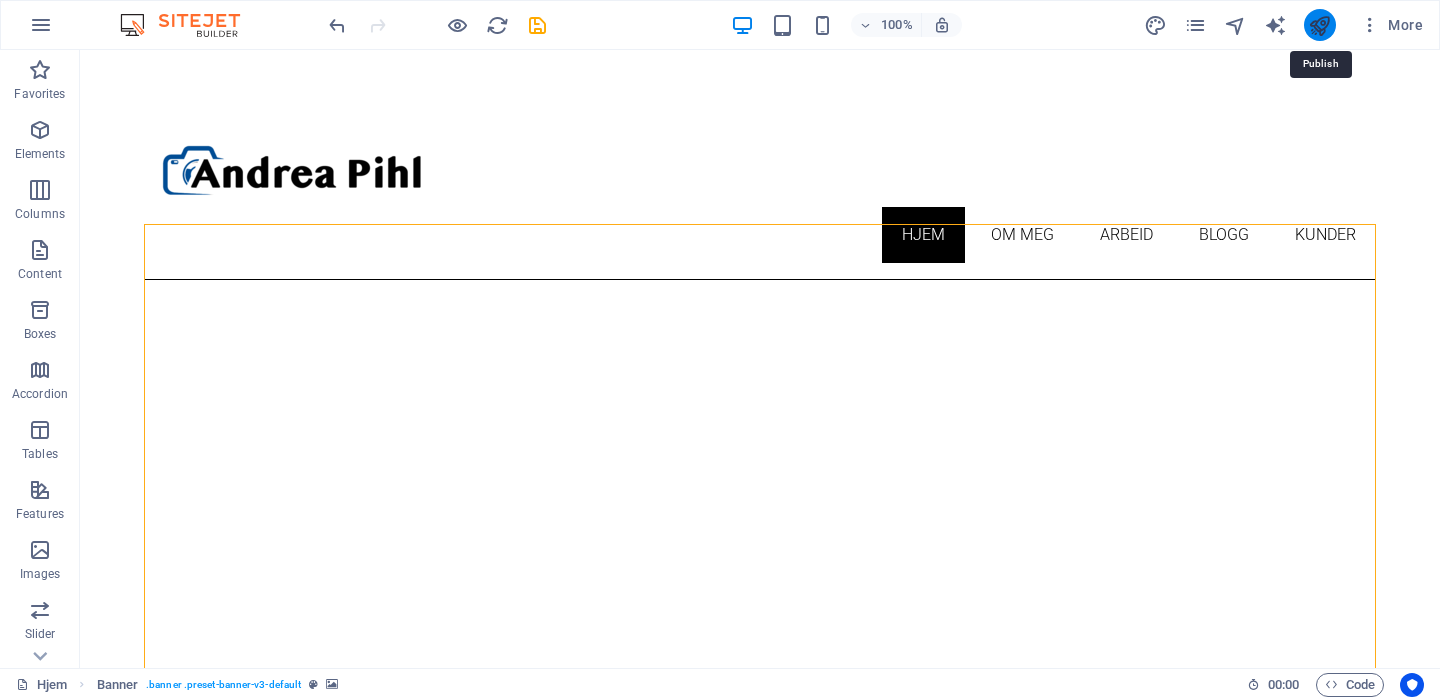 click at bounding box center [1319, 25] 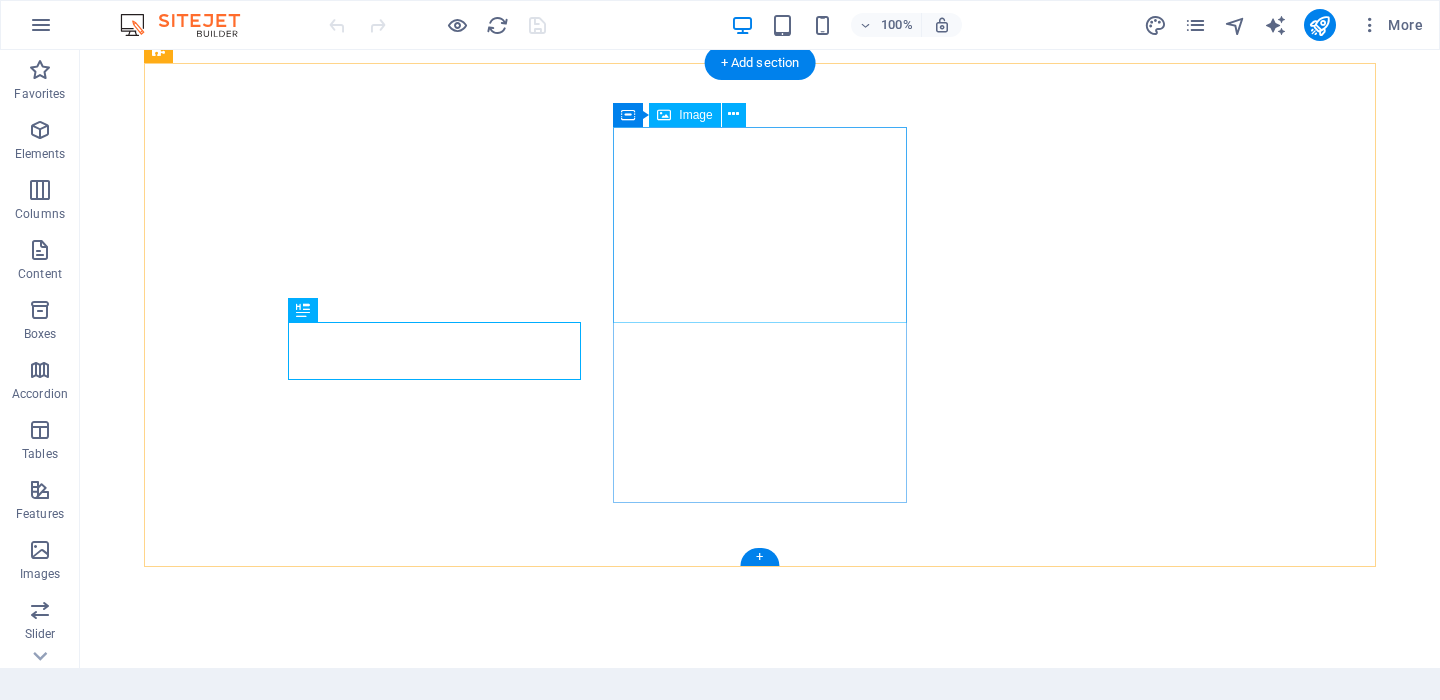 scroll, scrollTop: 0, scrollLeft: 0, axis: both 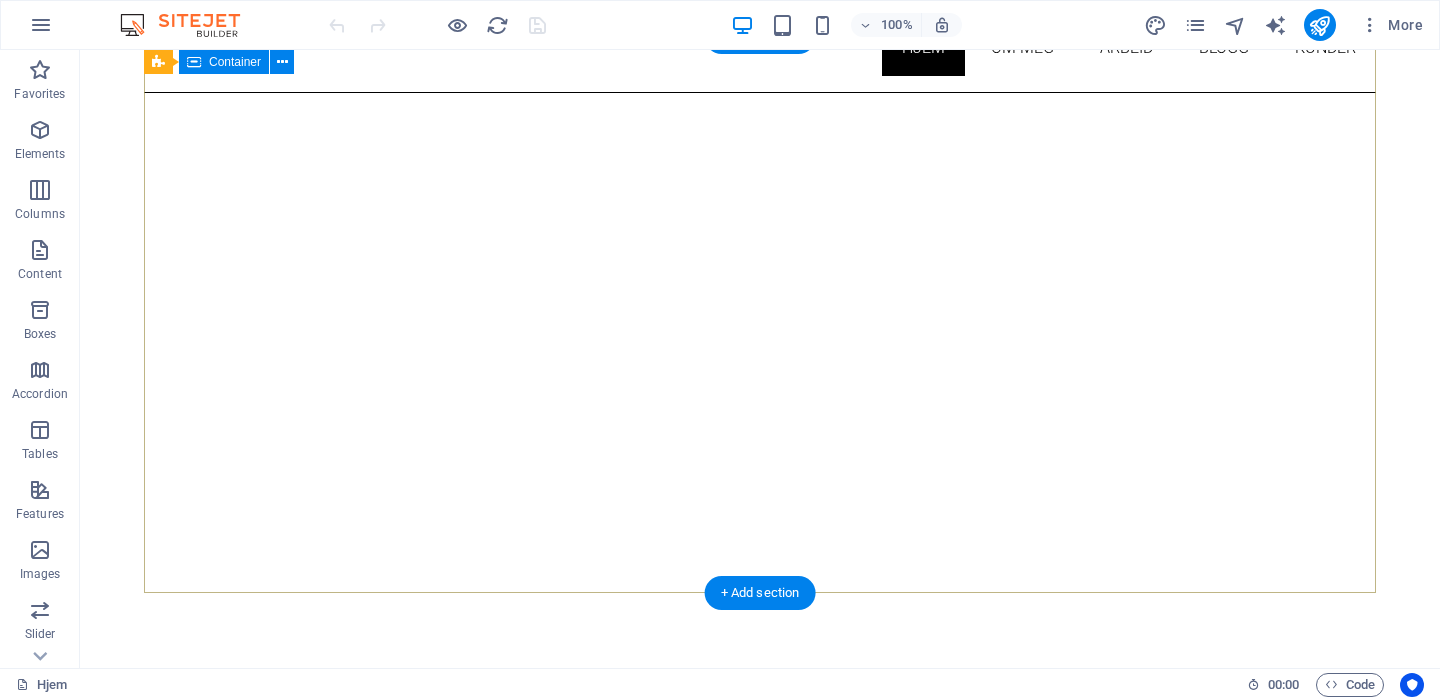 click on "About me Mitt Arbeid Partners Contact" at bounding box center (760, 1049) 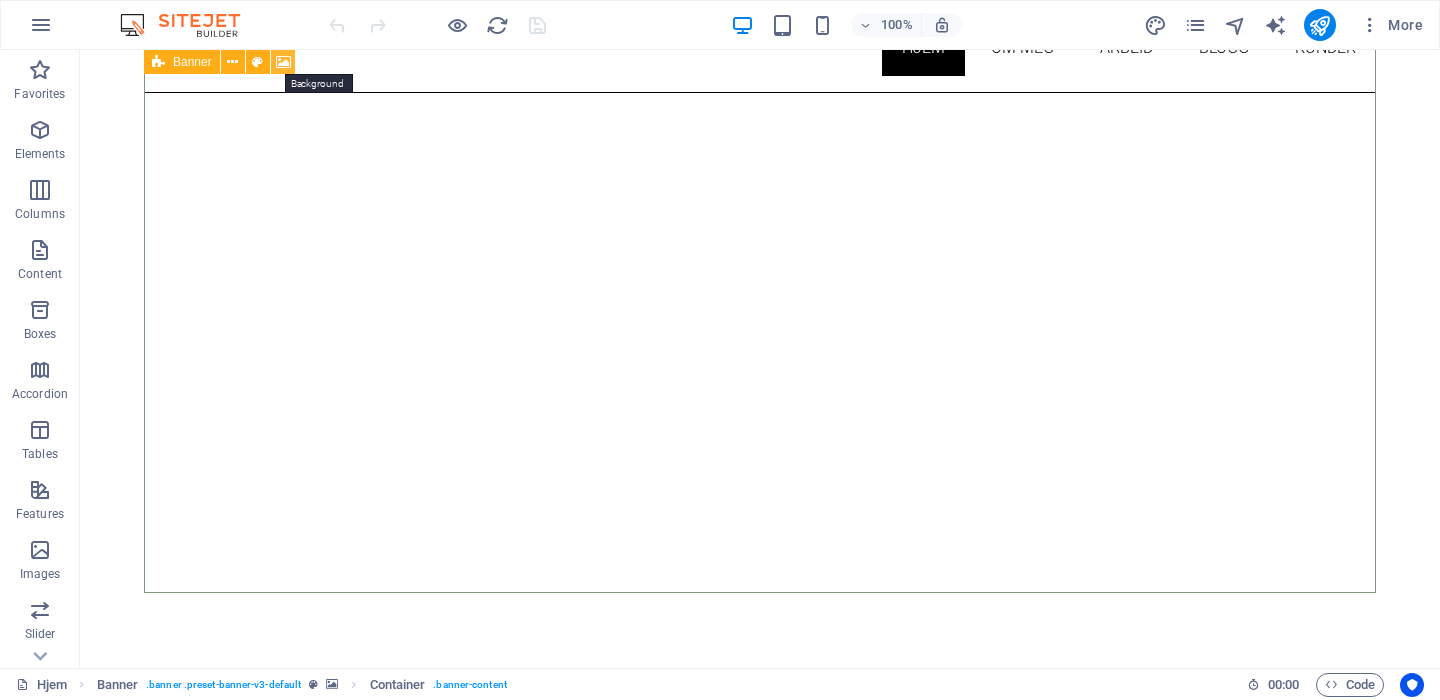 click at bounding box center (283, 62) 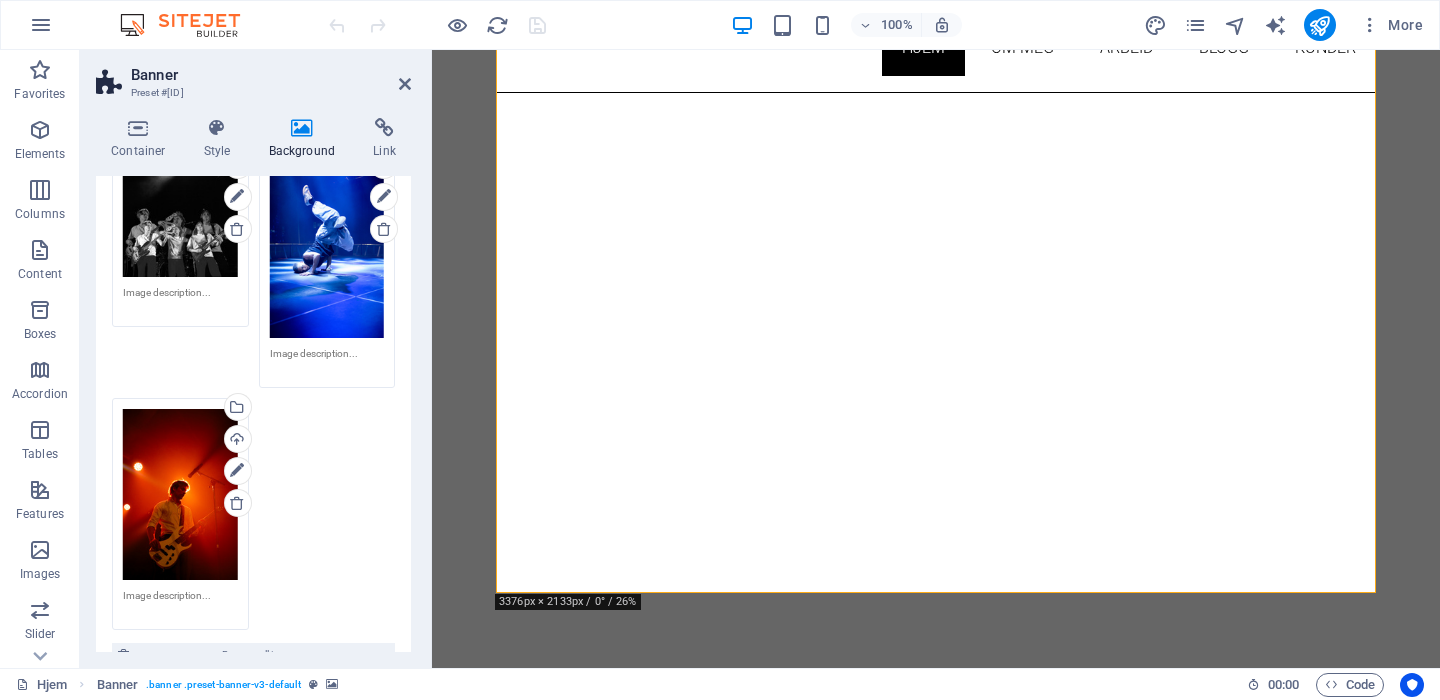 scroll, scrollTop: 363, scrollLeft: 0, axis: vertical 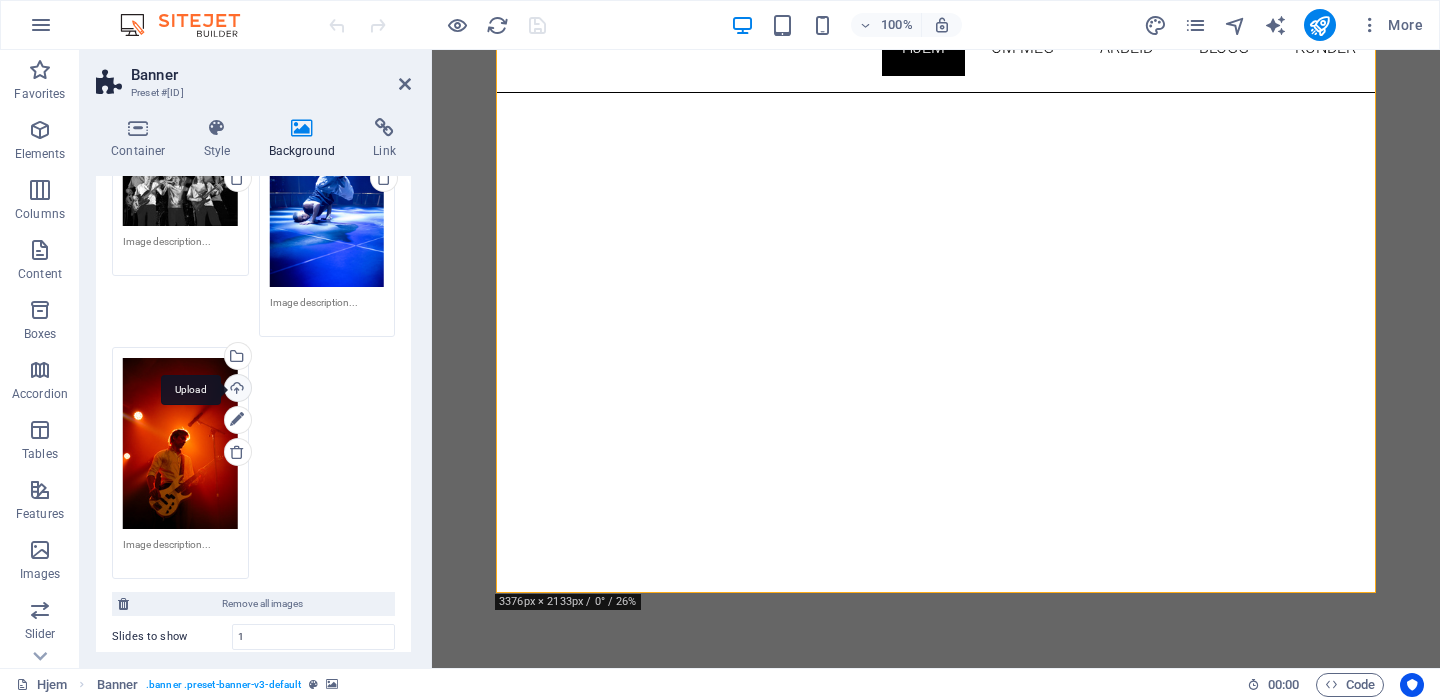 click on "Upload" at bounding box center [236, 390] 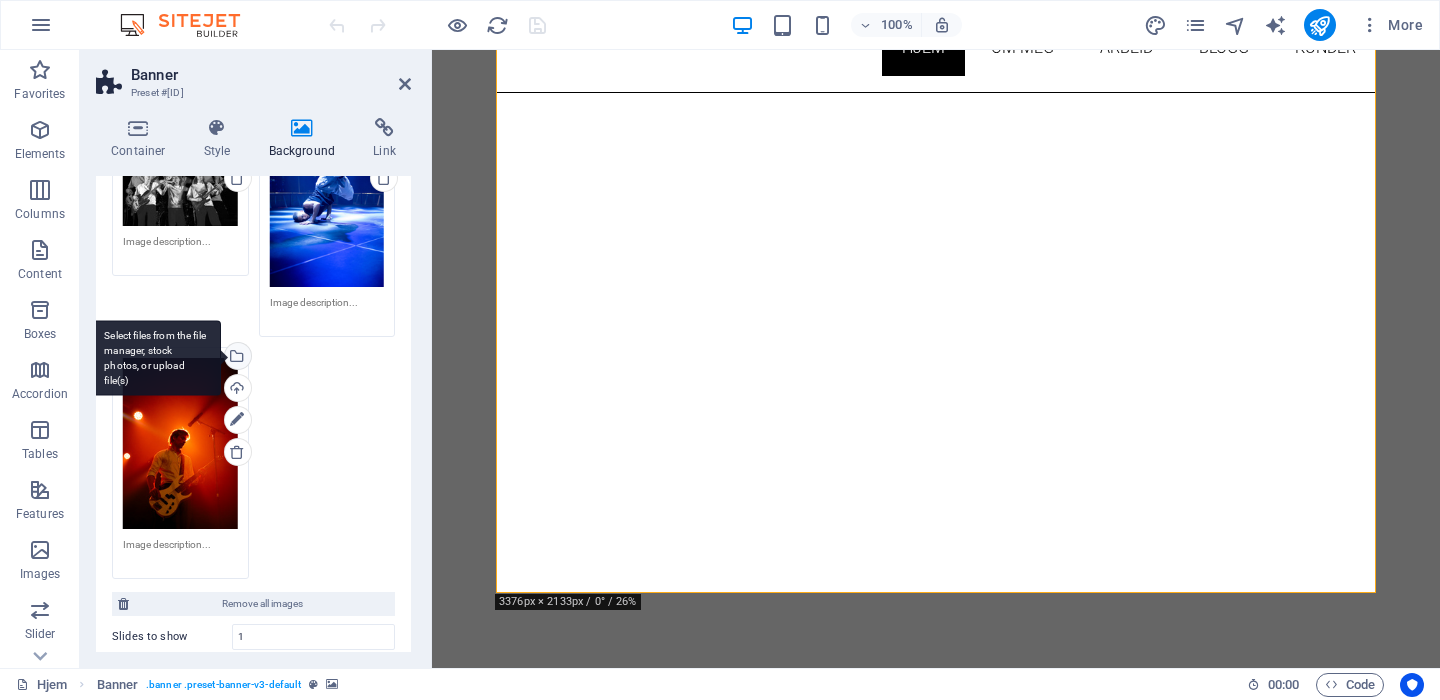 click on "Select files from the file manager, stock photos, or upload file(s)" at bounding box center (236, 358) 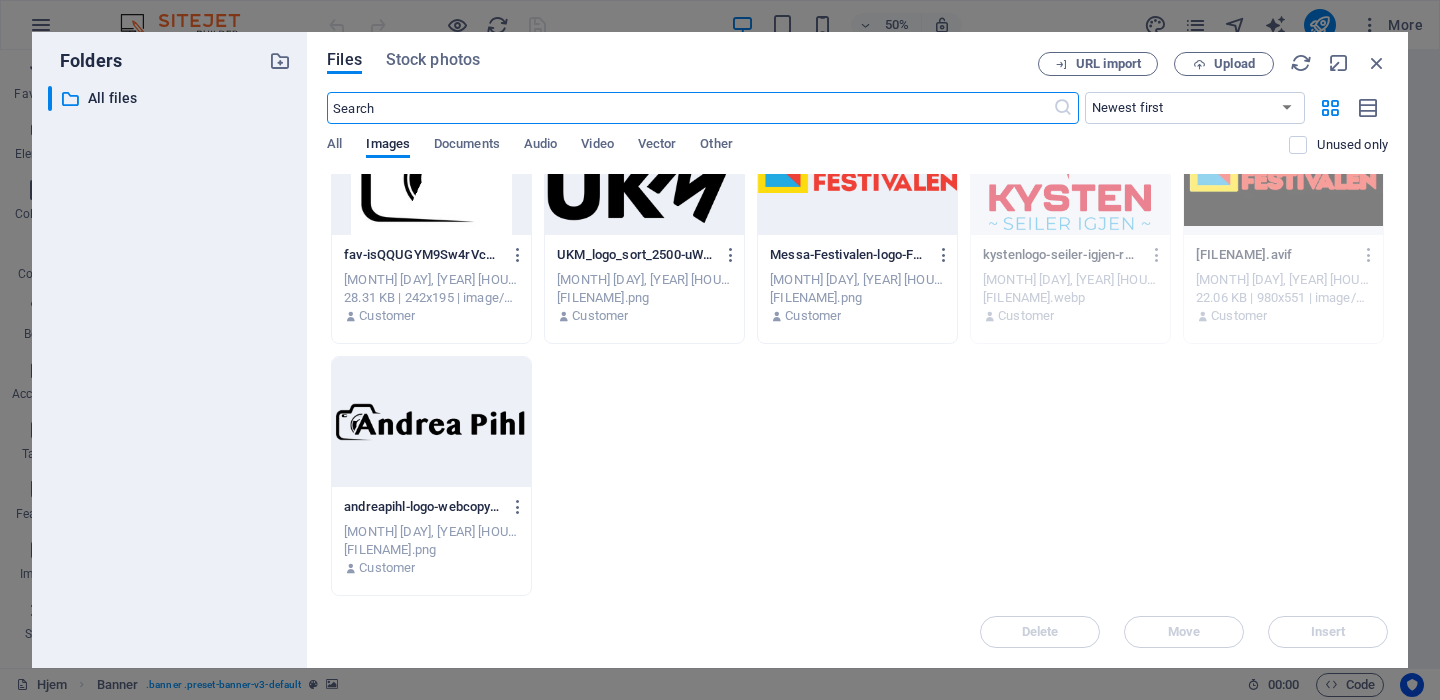 scroll, scrollTop: 0, scrollLeft: 0, axis: both 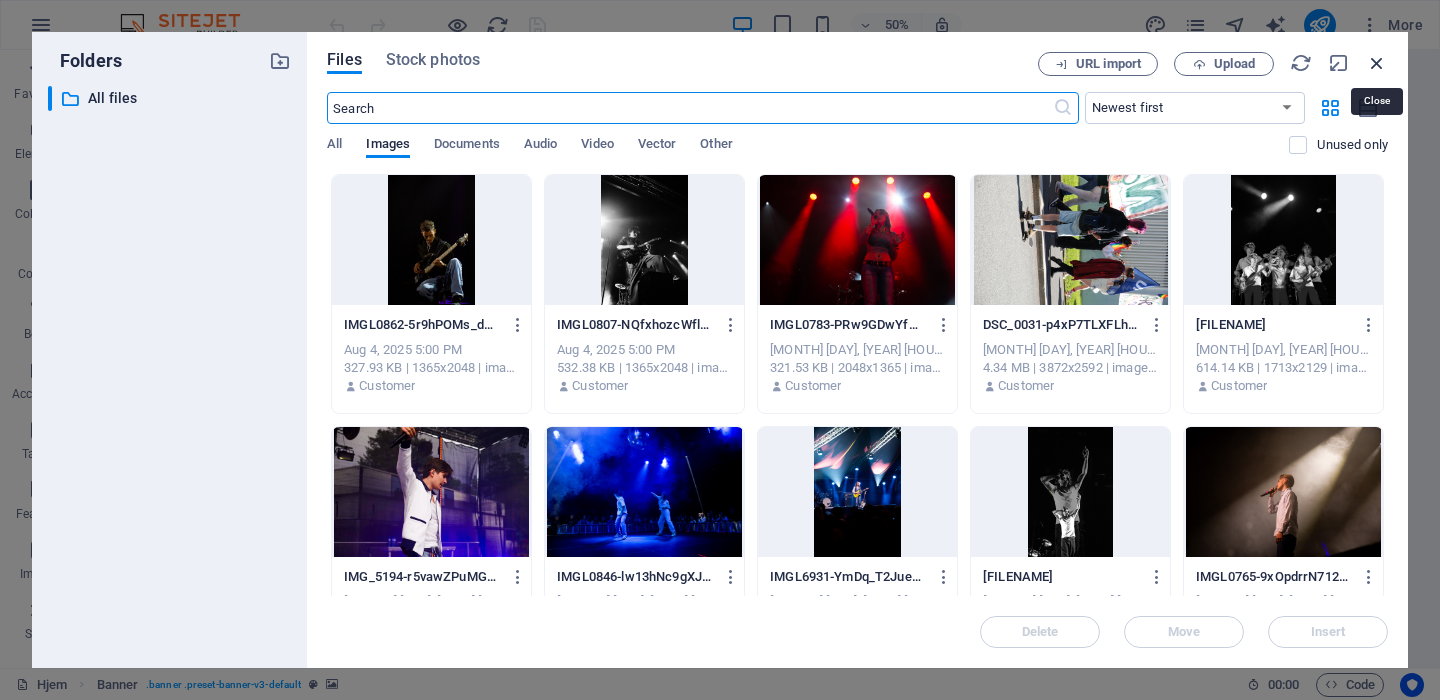 click at bounding box center (1377, 63) 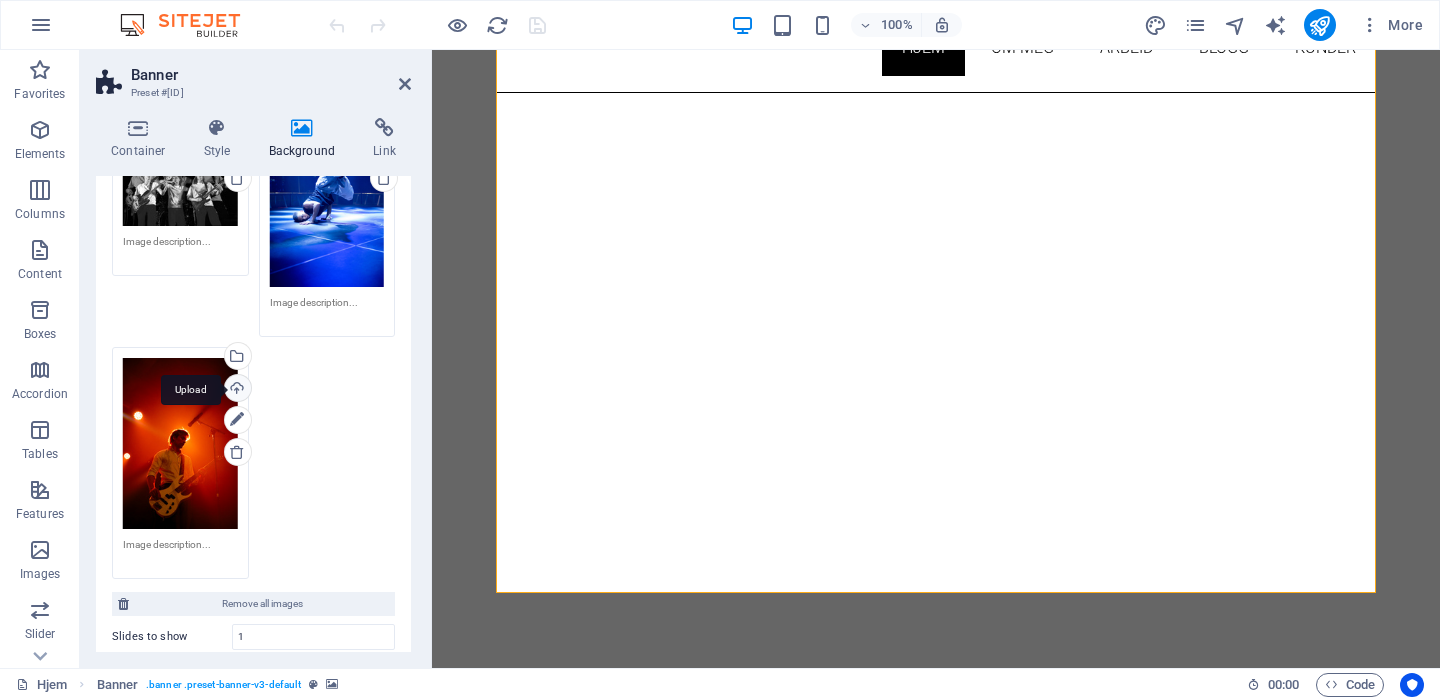 click on "Upload" at bounding box center (236, 390) 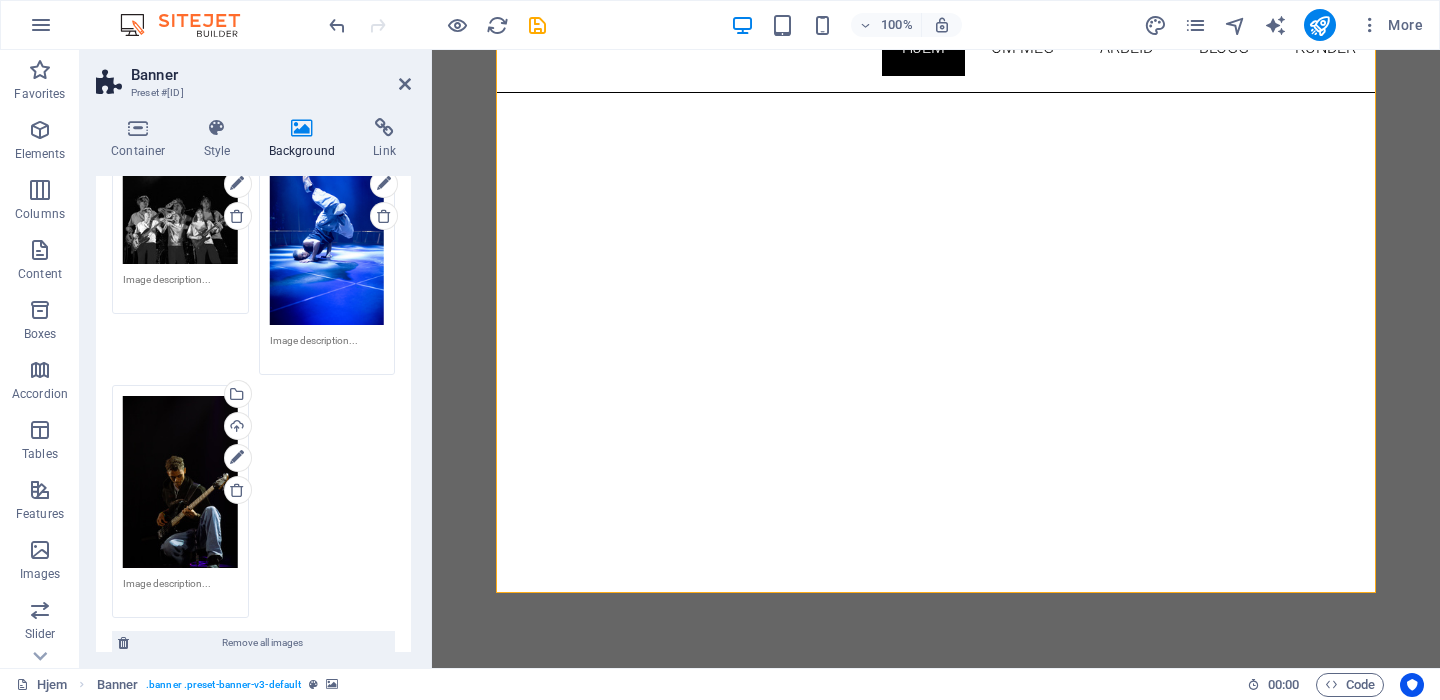 scroll, scrollTop: 340, scrollLeft: 0, axis: vertical 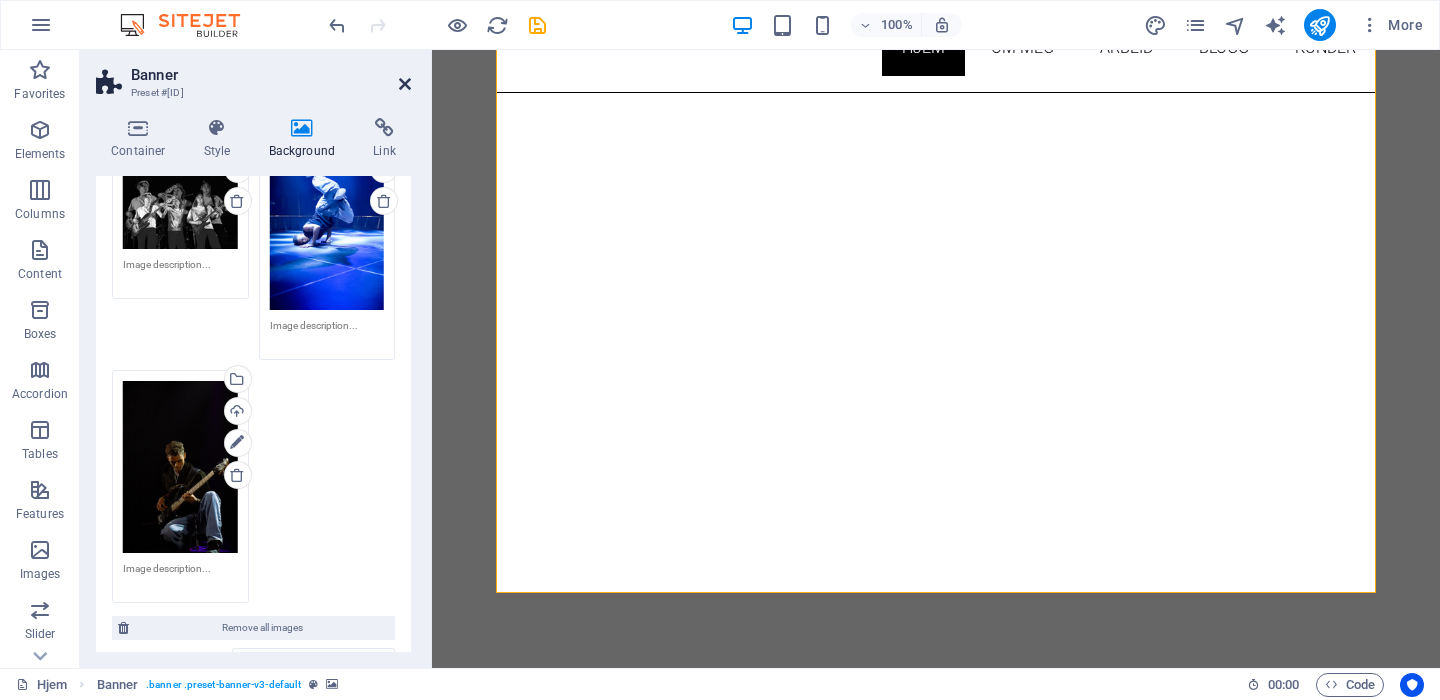 click at bounding box center [405, 84] 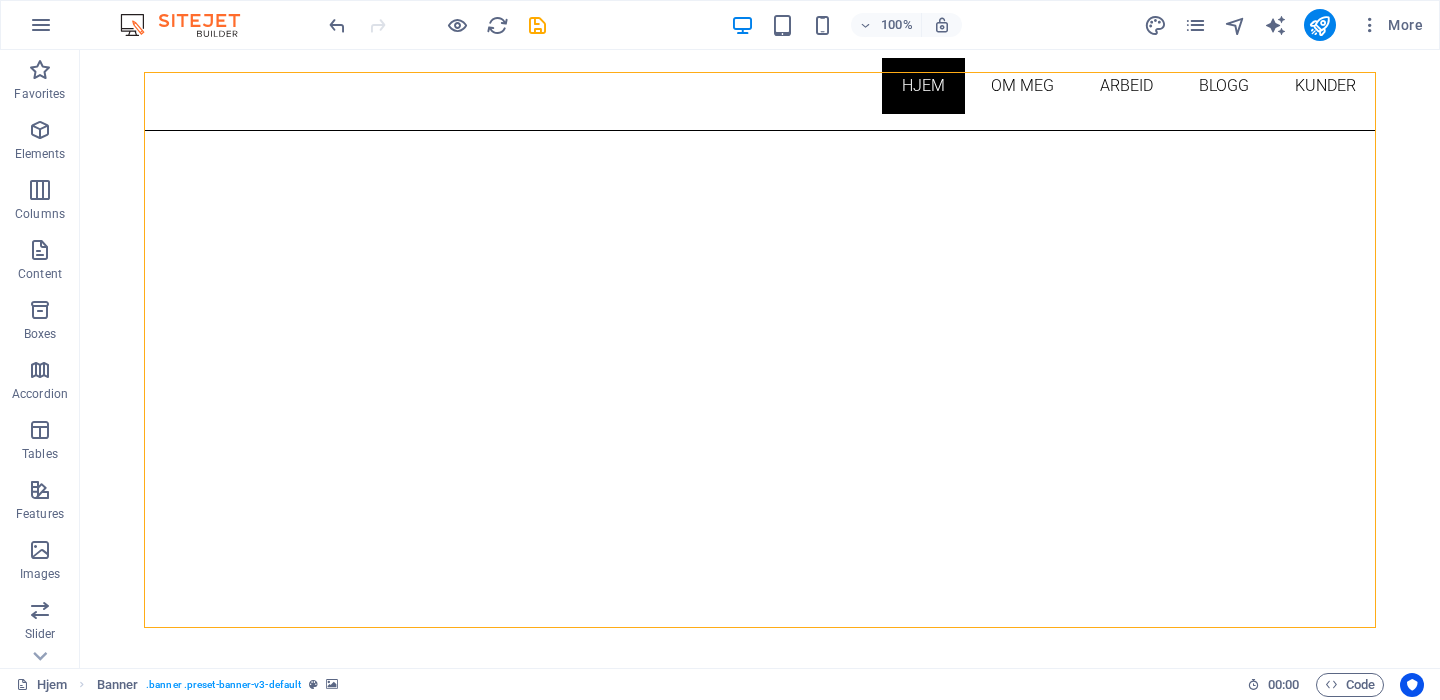 scroll, scrollTop: 157, scrollLeft: 0, axis: vertical 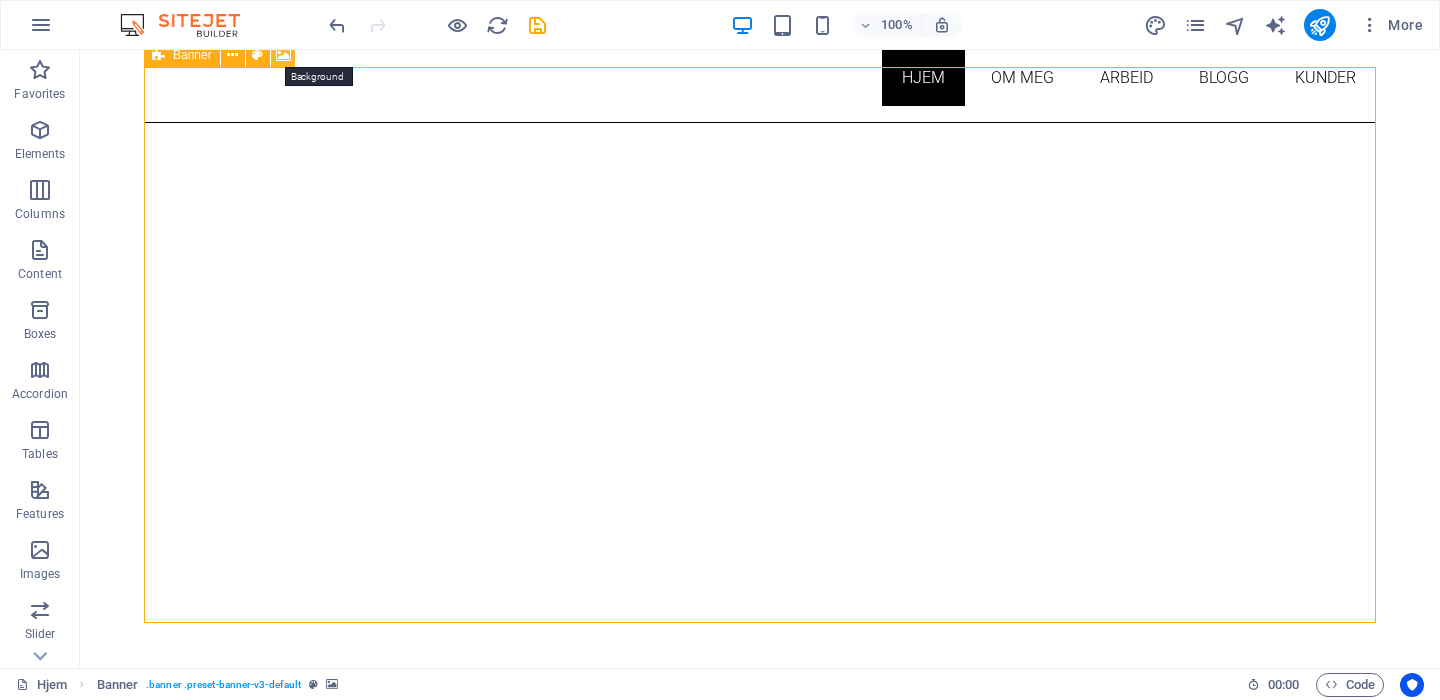 click at bounding box center [283, 55] 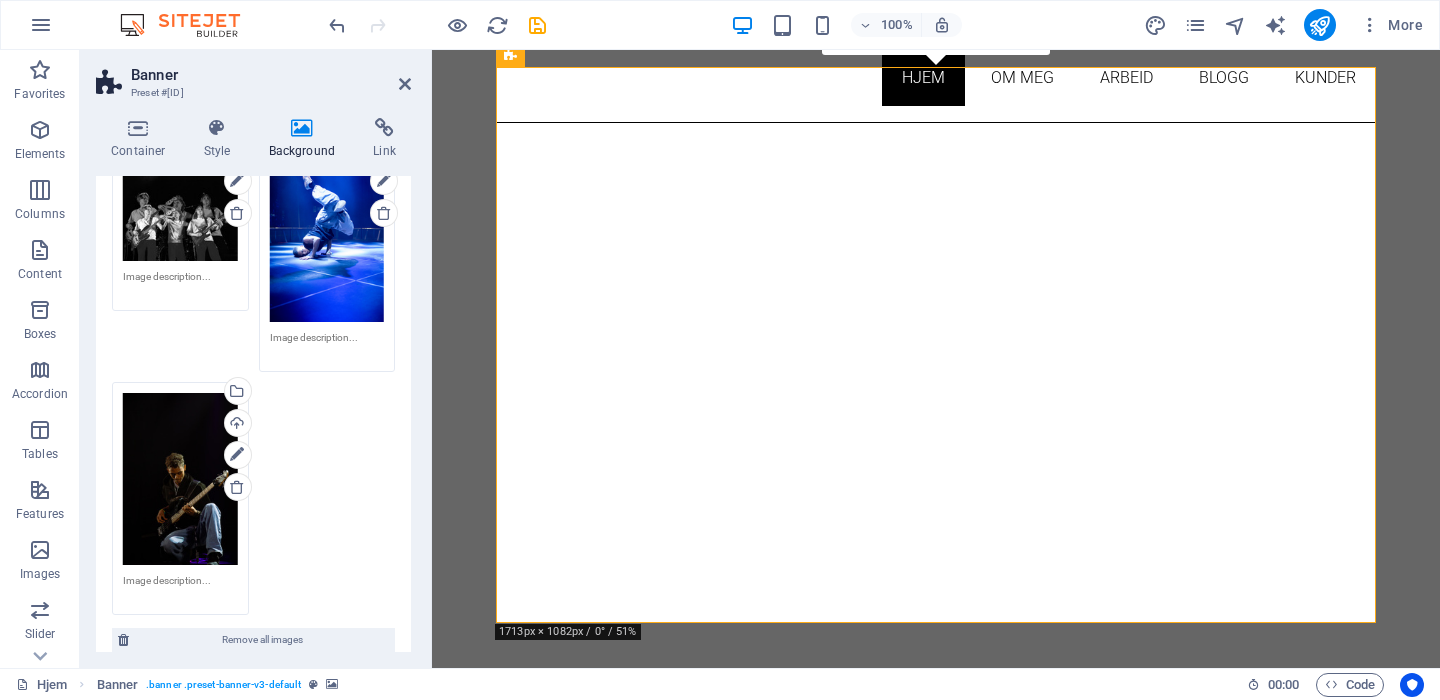 scroll, scrollTop: 370, scrollLeft: 0, axis: vertical 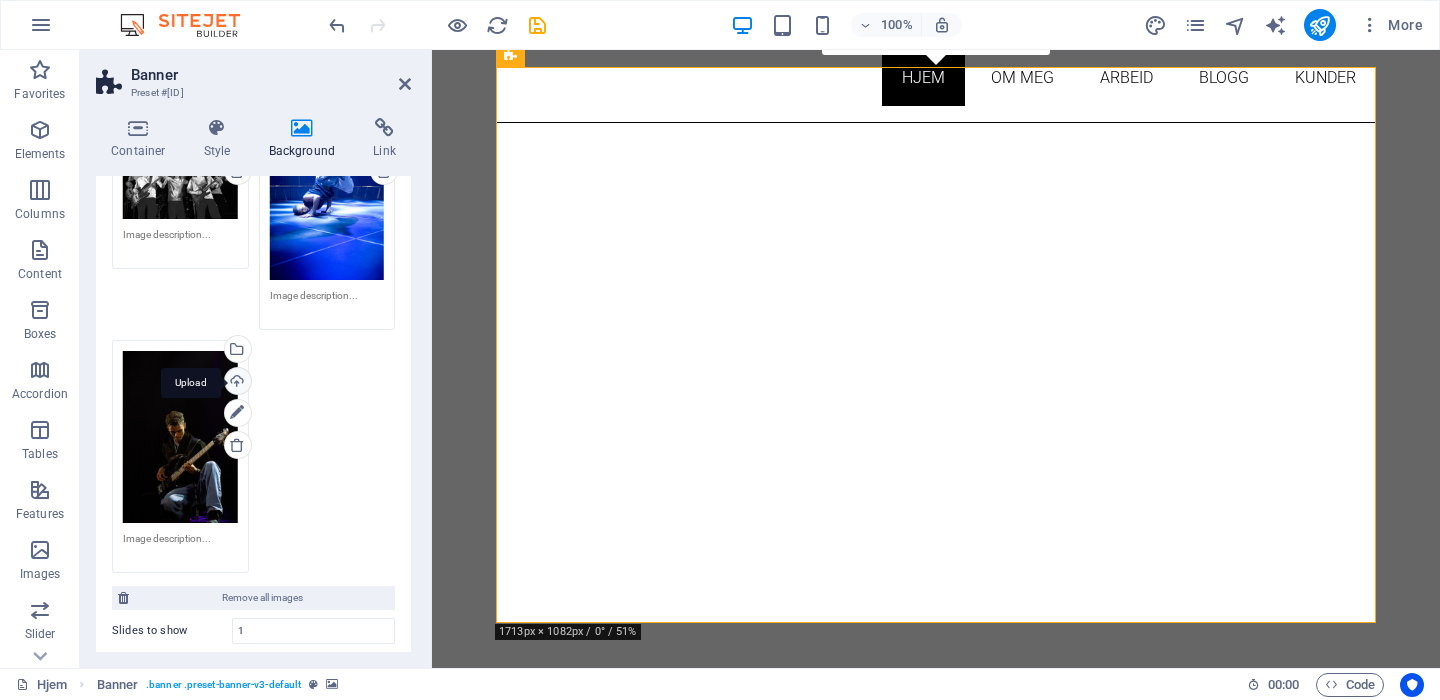 click on "Upload" at bounding box center (236, 383) 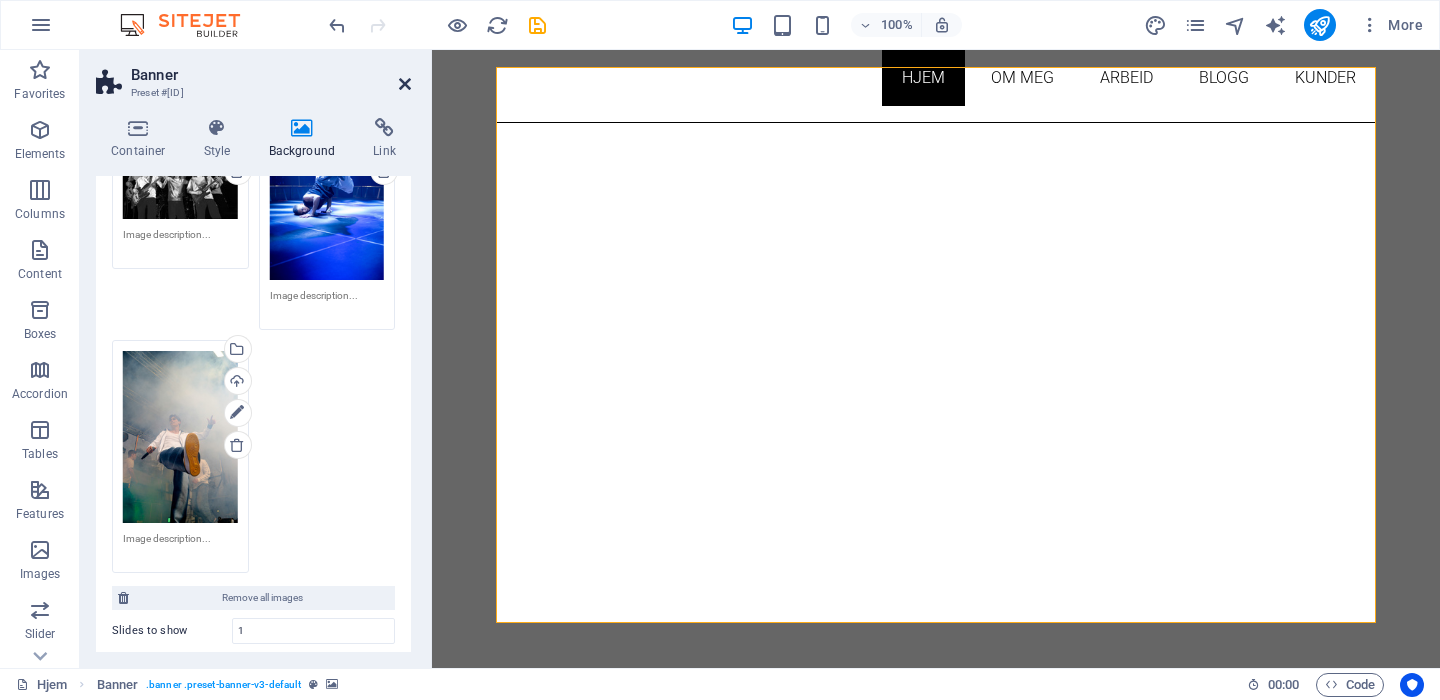 click at bounding box center (405, 84) 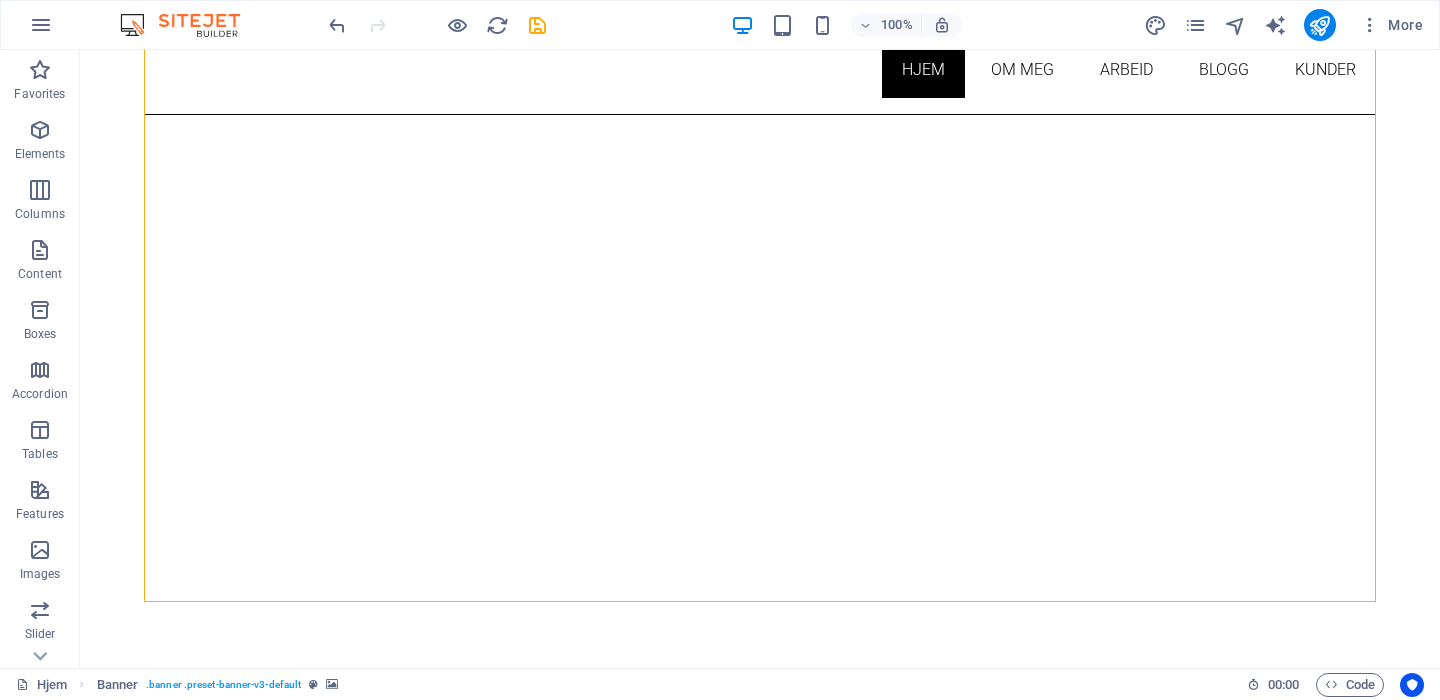 scroll, scrollTop: 153, scrollLeft: 0, axis: vertical 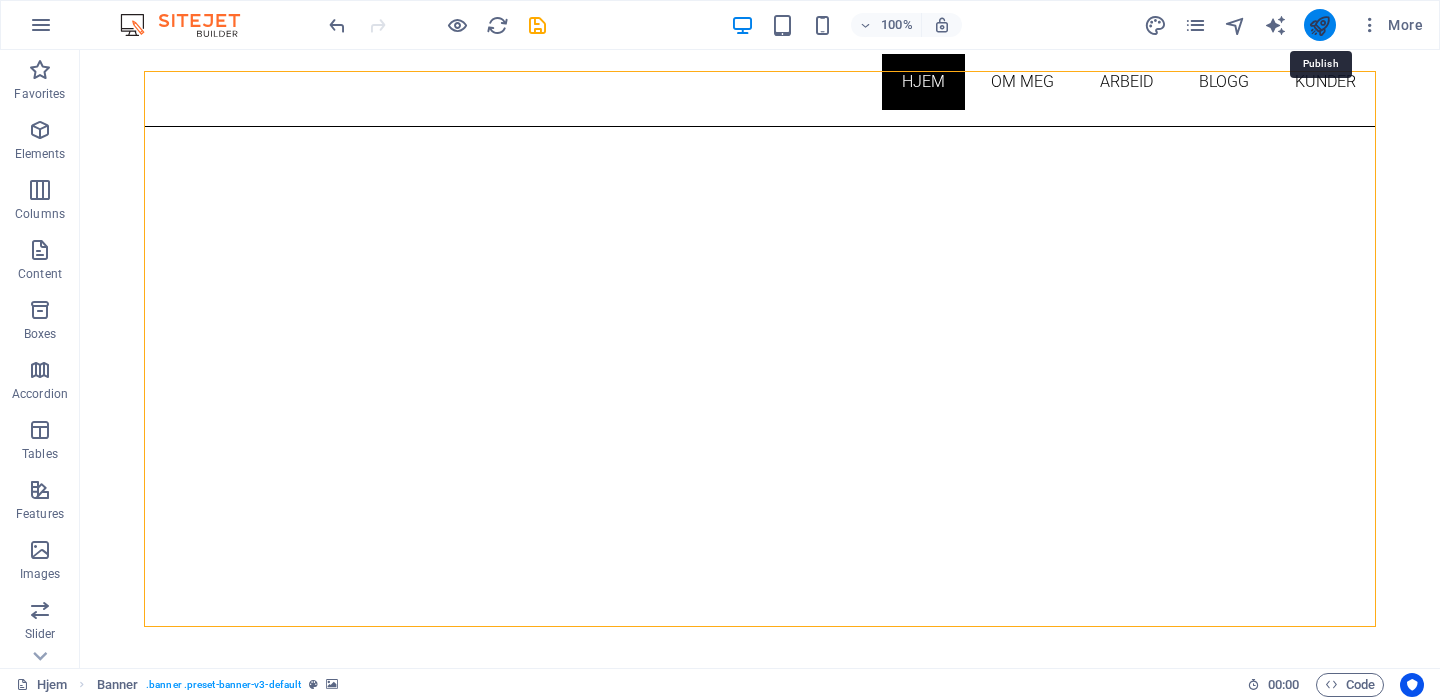 click at bounding box center (1319, 25) 